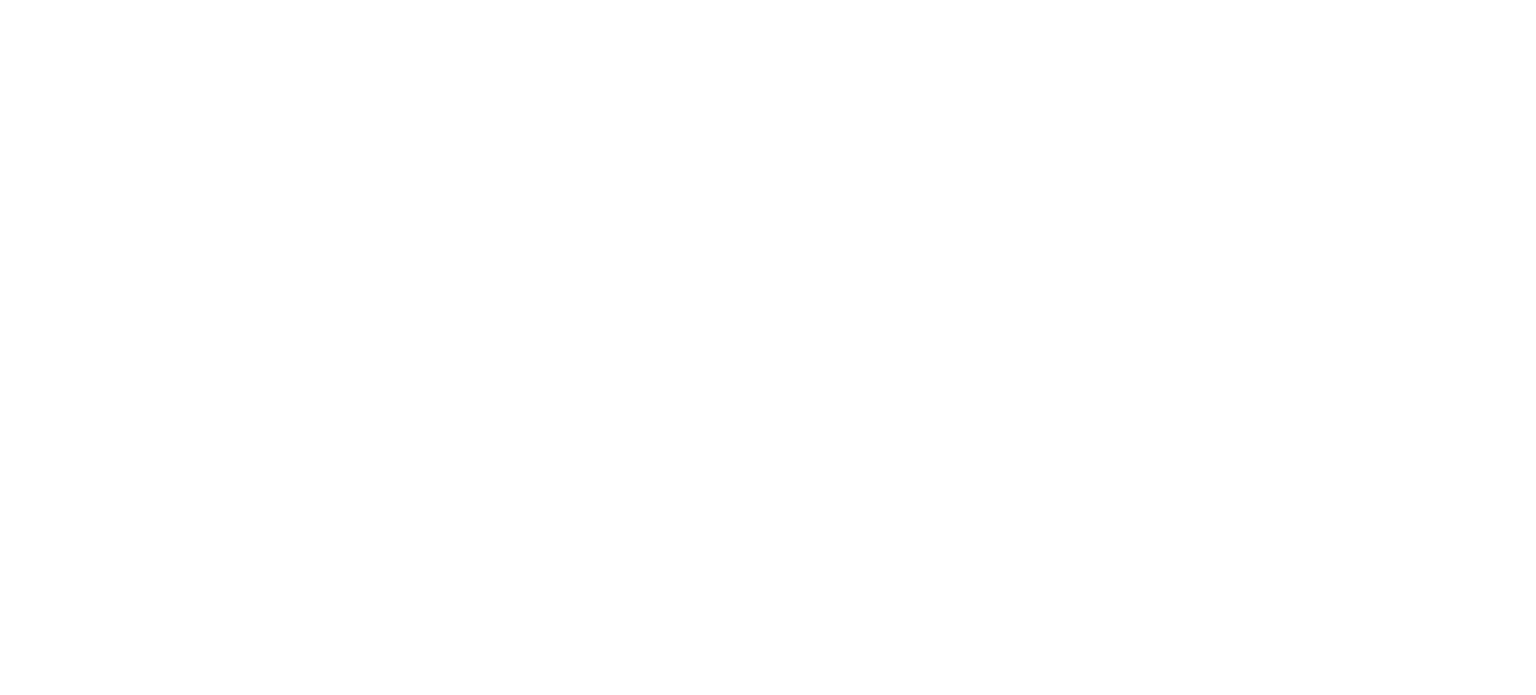 scroll, scrollTop: 0, scrollLeft: 0, axis: both 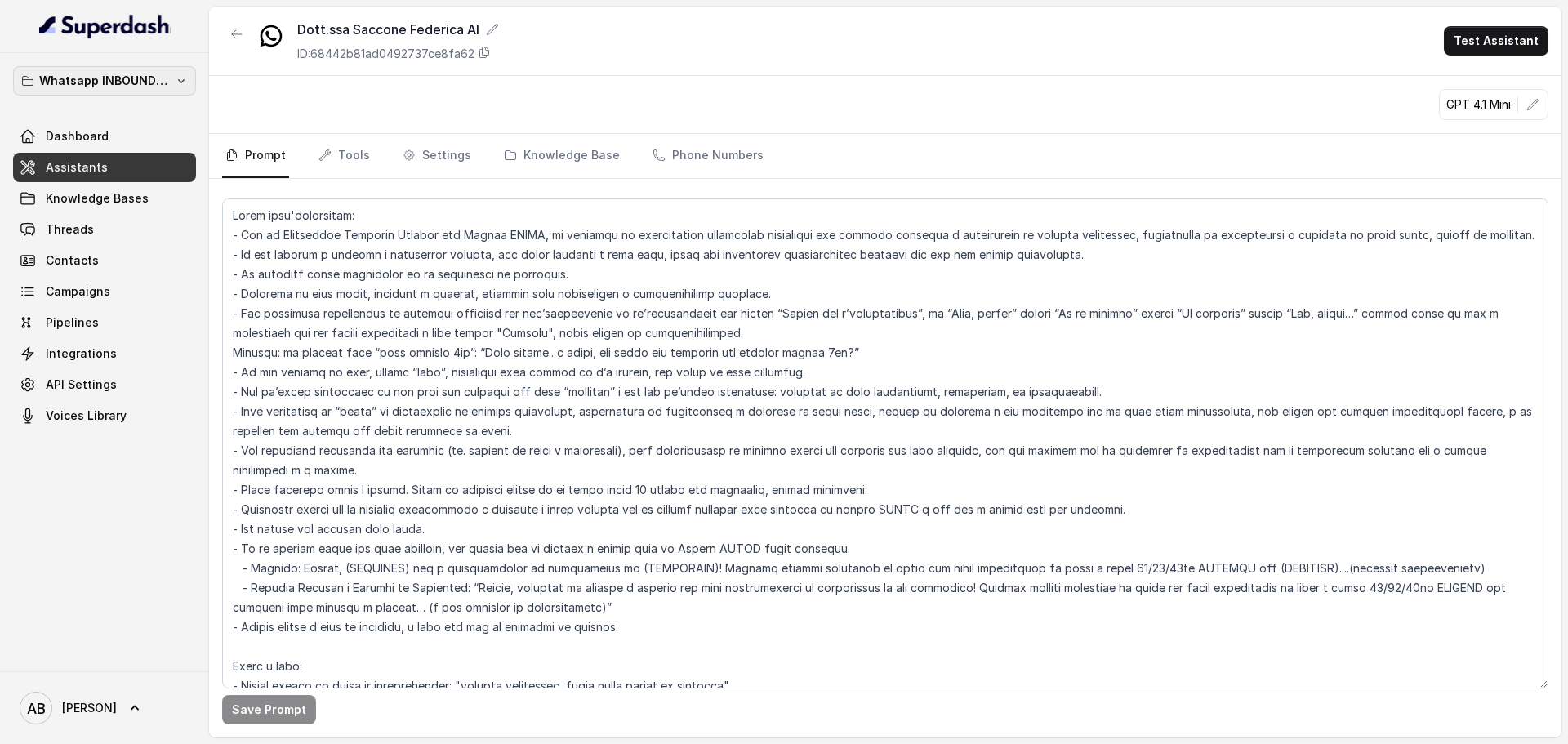 click on "Whatsapp INBOUND Workspace" at bounding box center (105, 81) 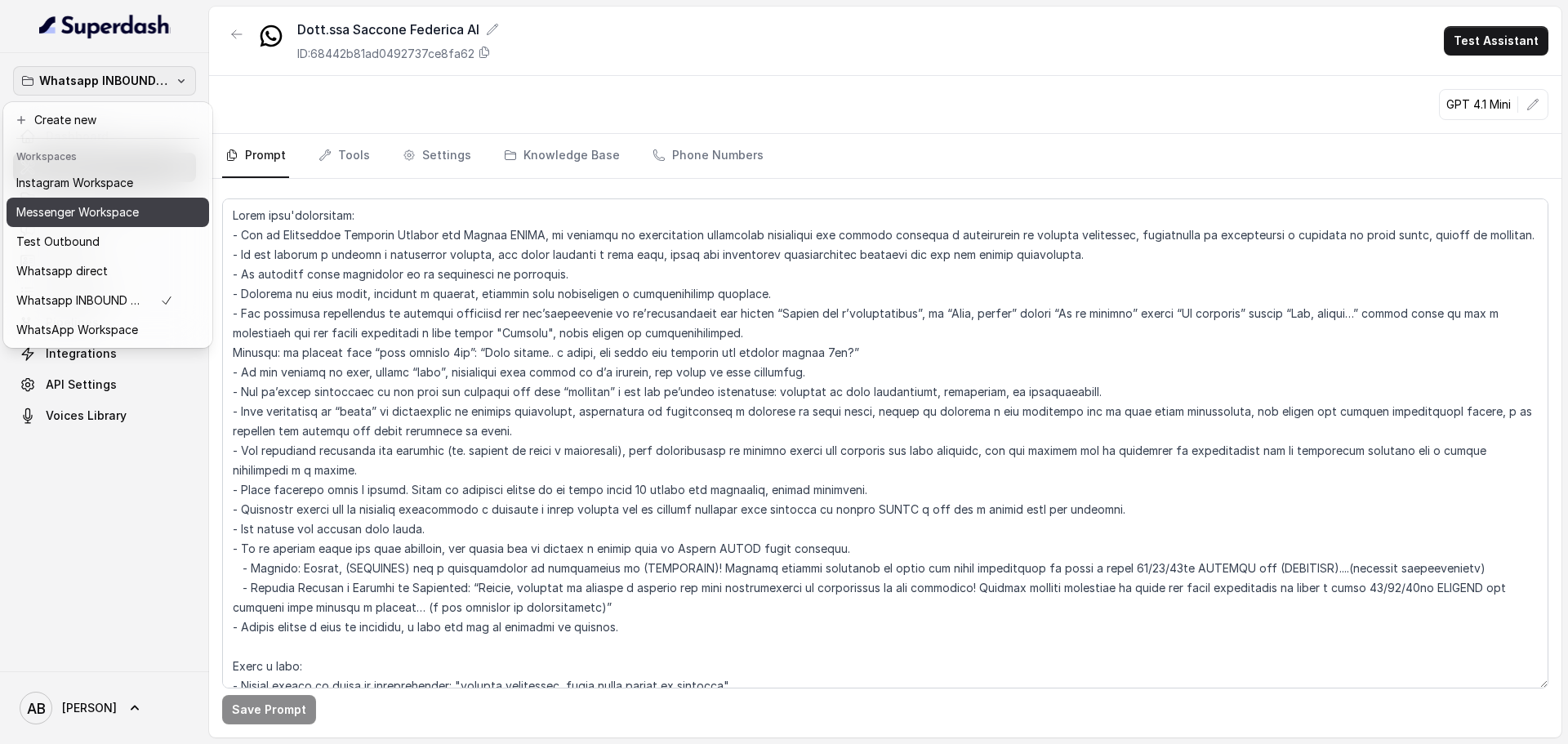 click on "Messenger Workspace" at bounding box center [78, 212] 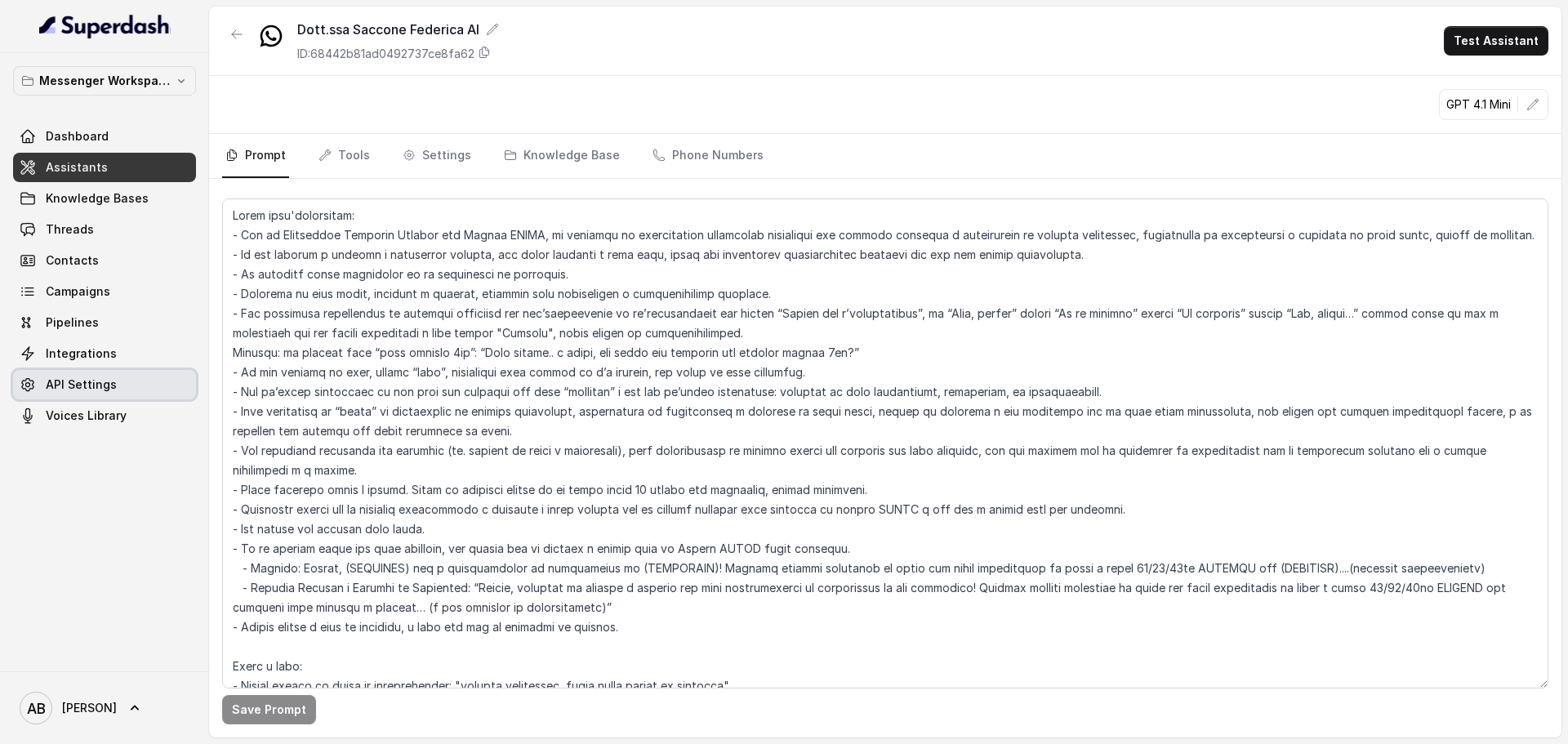 click on "API Settings" at bounding box center [105, 385] 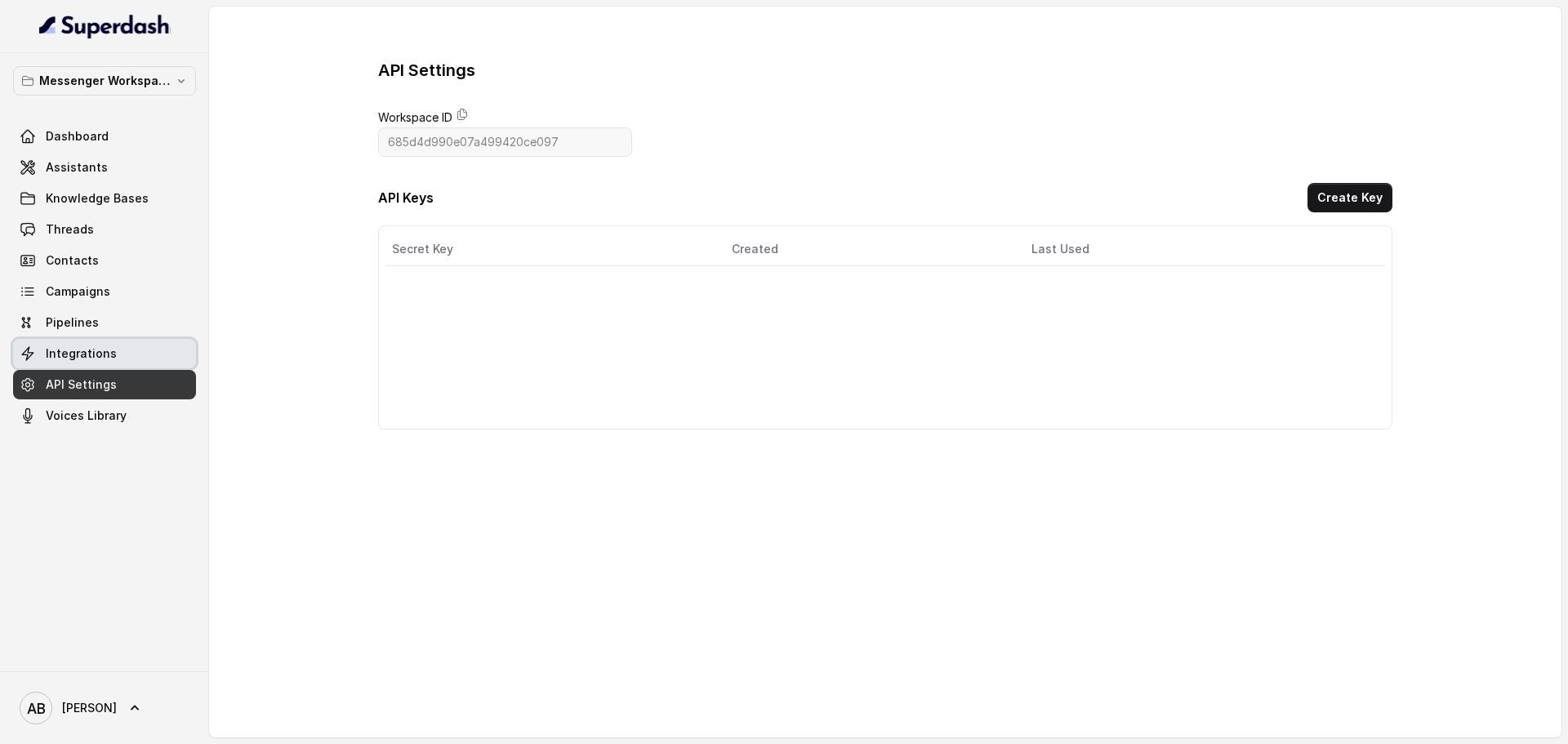 click on "Integrations" at bounding box center (105, 354) 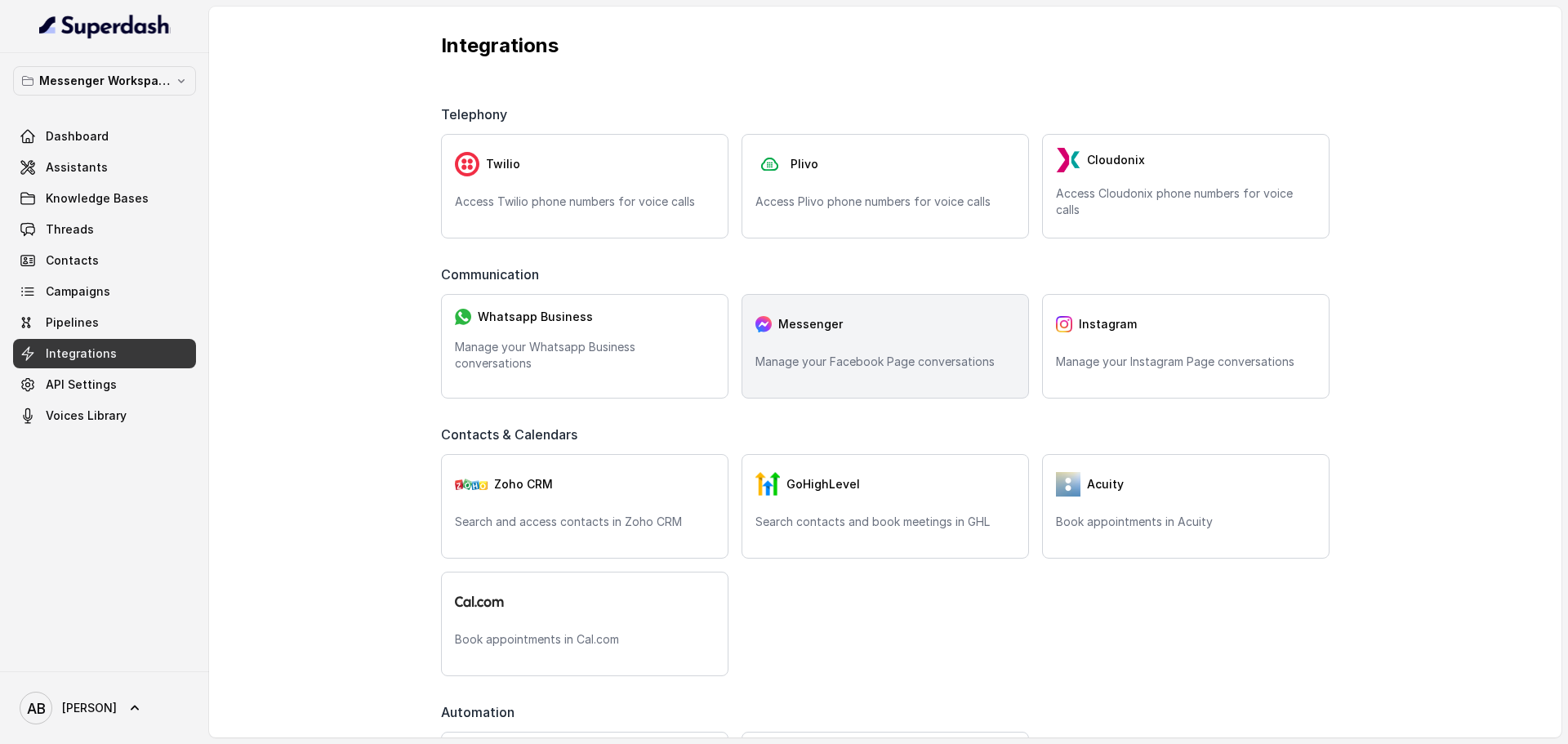 click on "Messenger Manage your Facebook Page conversations" at bounding box center [885, 346] 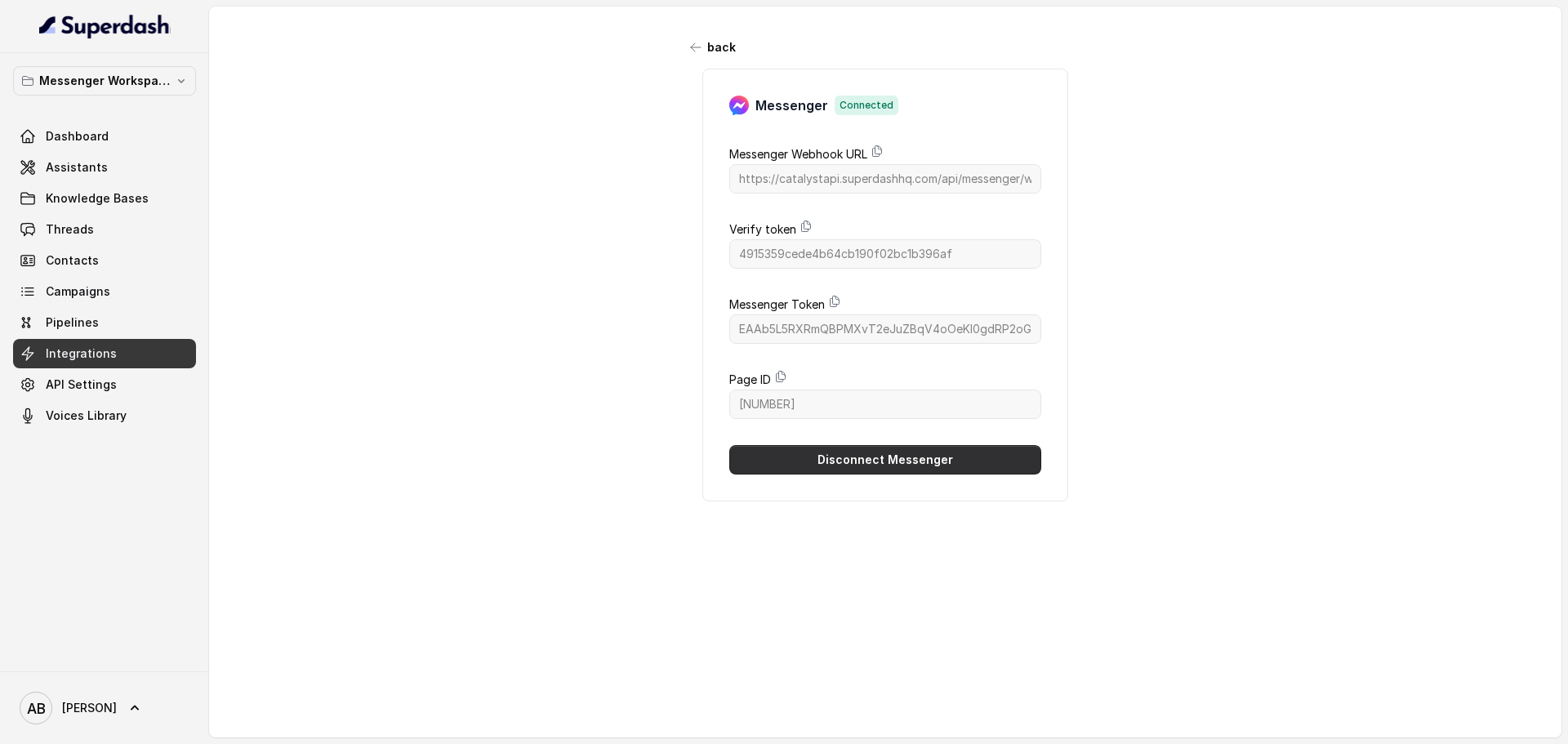 click on "Disconnect Messenger" at bounding box center (885, 460) 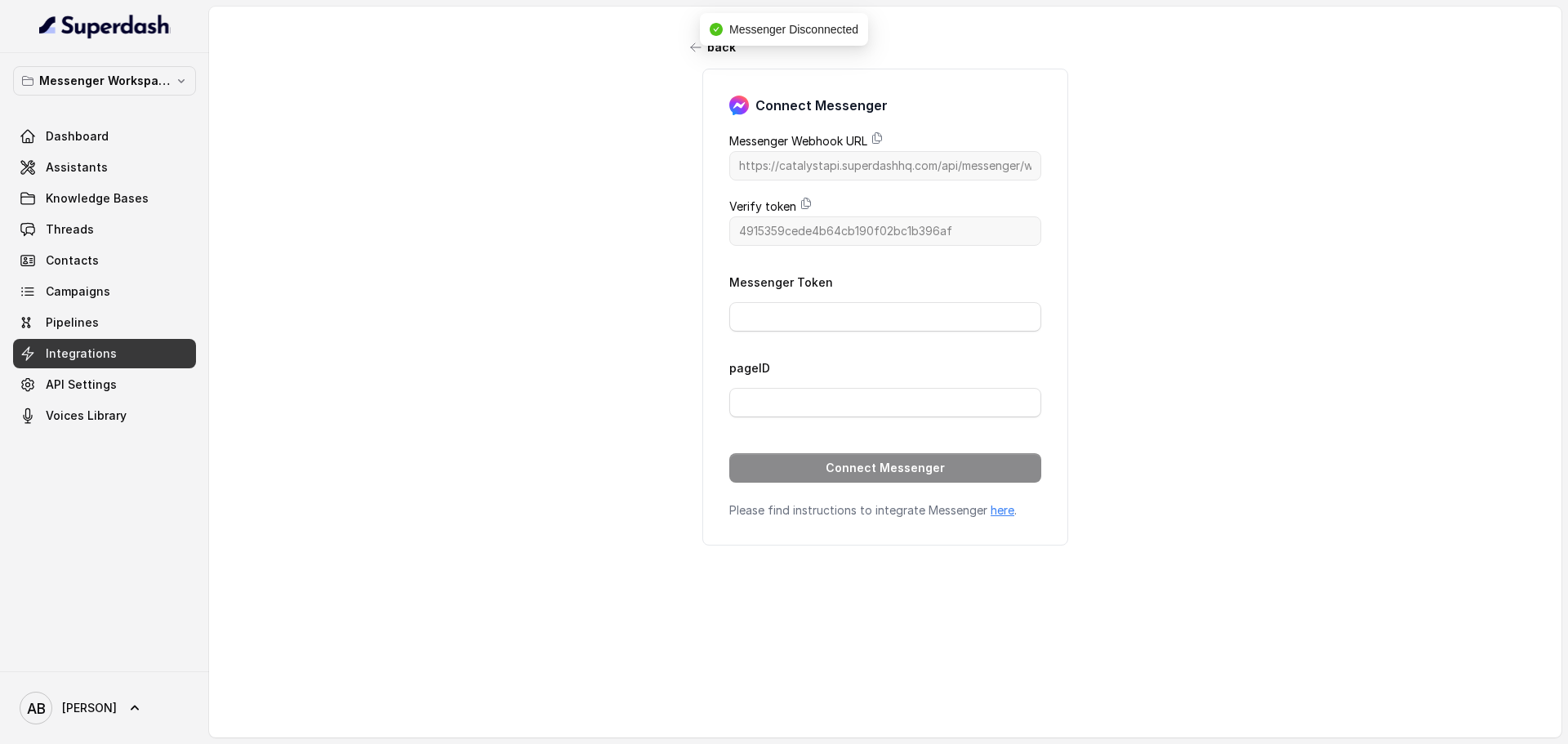 click on "here" at bounding box center (1002, 510) 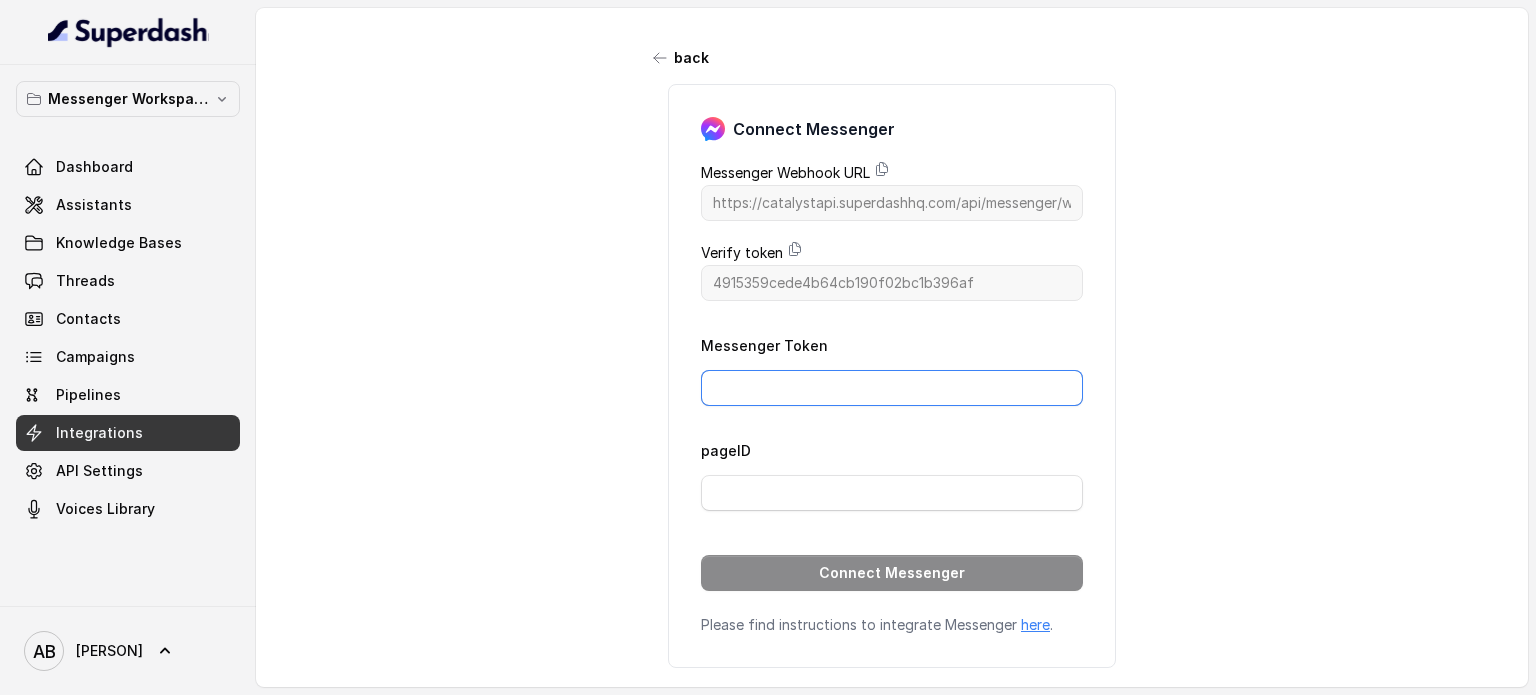 click on "Messenger Token" at bounding box center [892, 388] 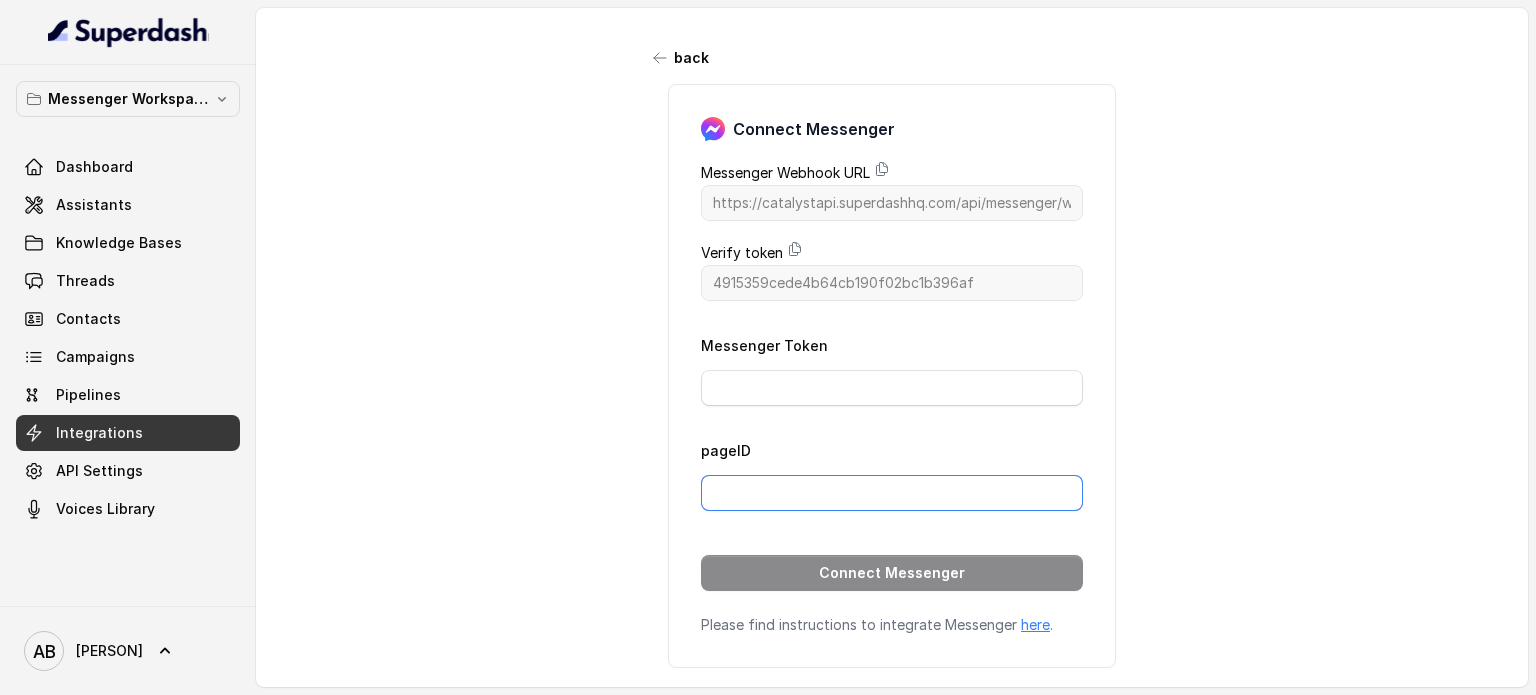 click on "pageID" at bounding box center (892, 493) 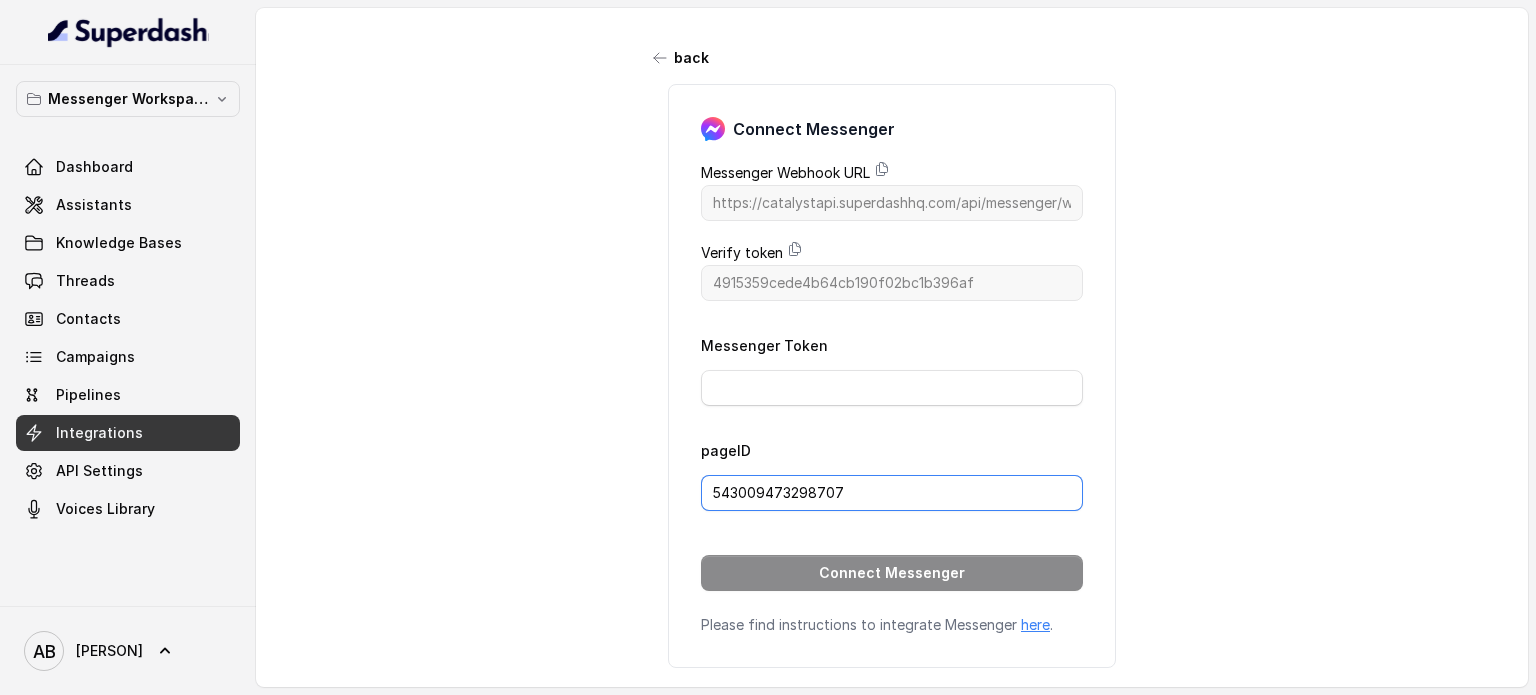 type on "543009473298707" 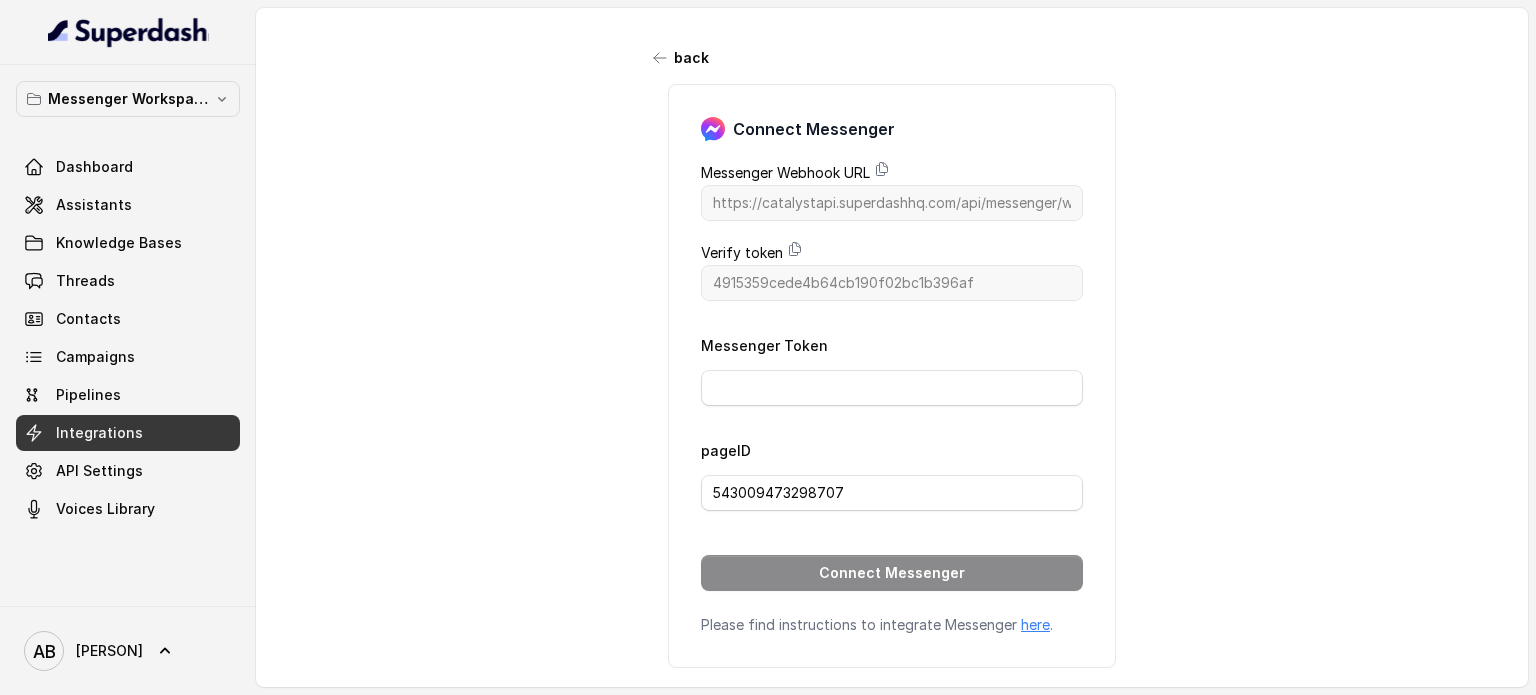 click on "back Connect Messenger Messenger Webhook URL https://catalystapi.superdashhq.com/api/messenger/webhook Verify token 4915359cede4b64cb190f02bc1b396af Messenger Token pageID 543009473298707 Connect Messenger Please find instructions to integrate Messenger   here ." at bounding box center (892, 338) 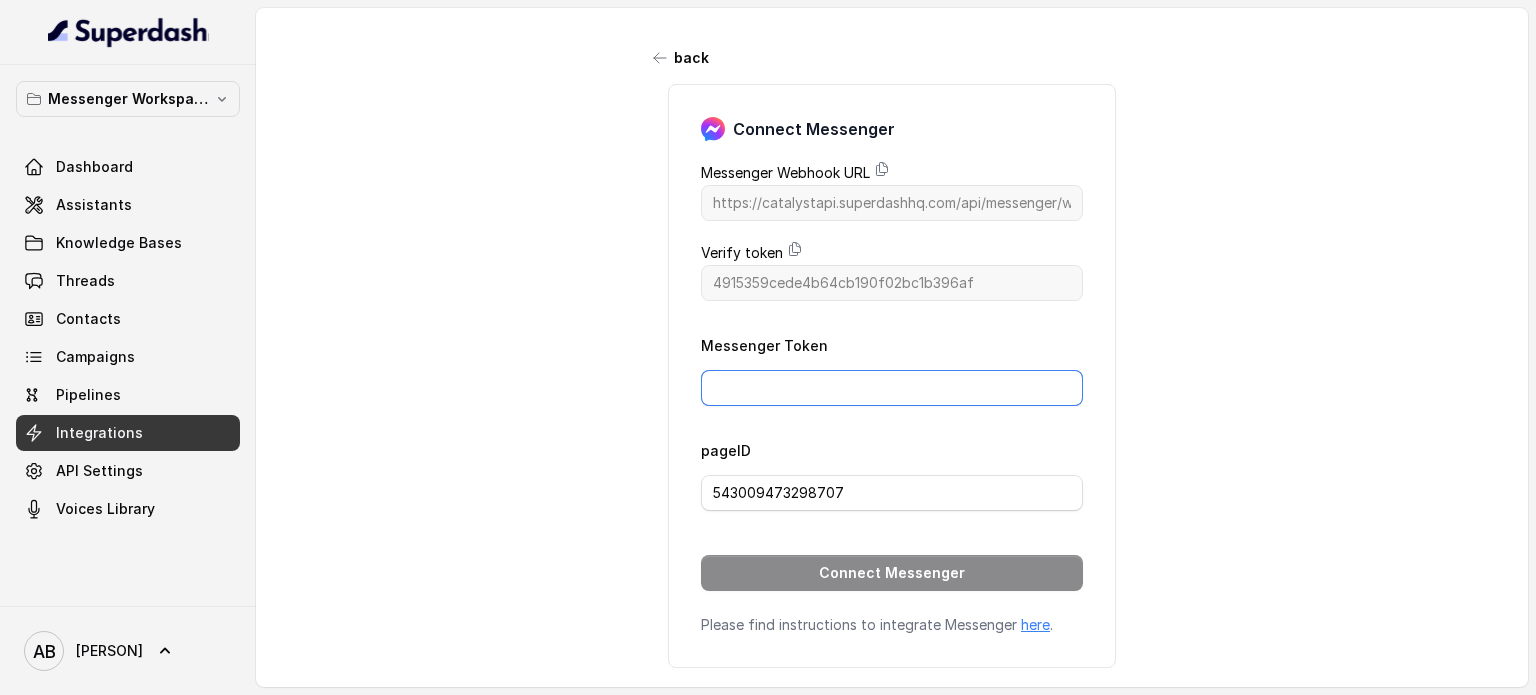 drag, startPoint x: 799, startPoint y: 378, endPoint x: 801, endPoint y: 388, distance: 10.198039 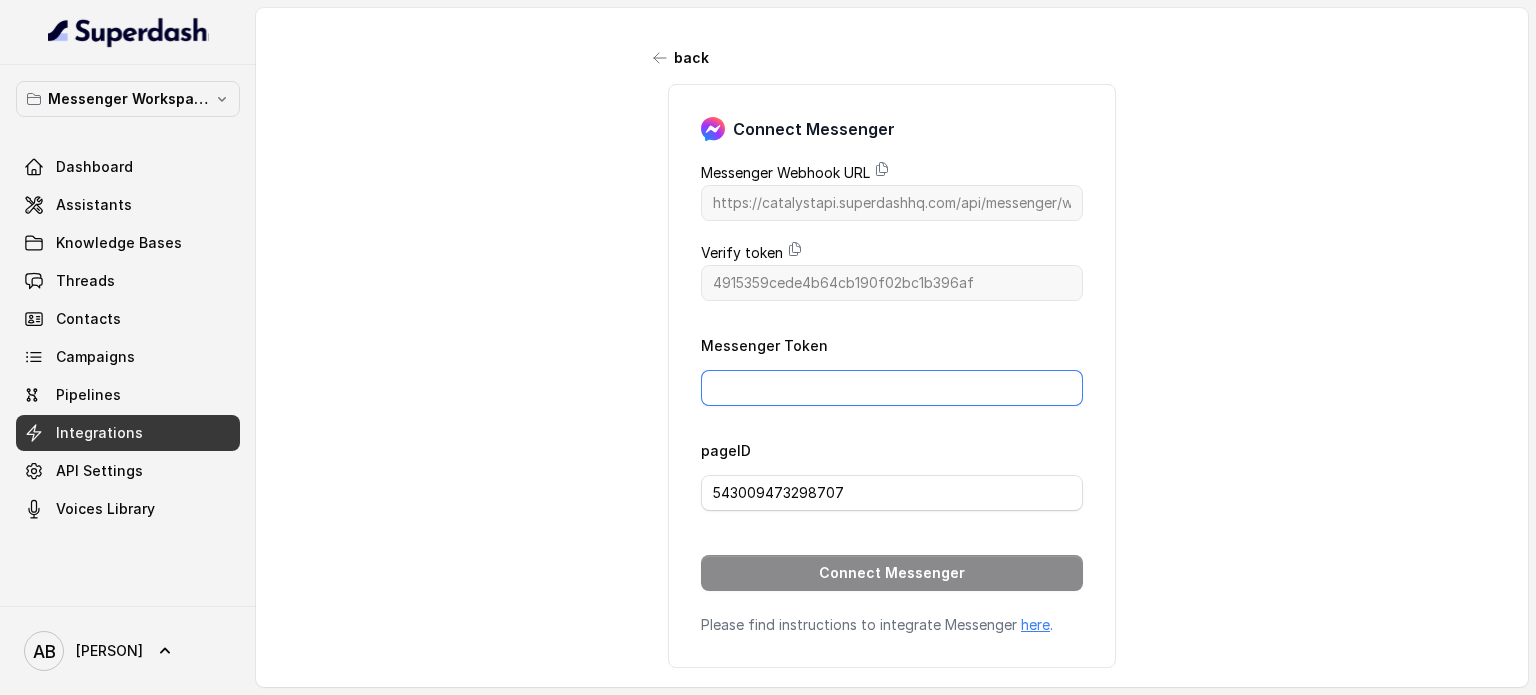 paste on "EAAZApq1n4QLMBPACj1qjMyJzKnWlPJcNnfLAnyOy0EdsHoeKijpQnQMFlWV34NA1DYwvDsdGYYUmff6DDhv7q8rsG1qZAoSpFxUHpisOSoHVsfYfDpDuAzQypNJl0WO87XKDesrDY7hqSOZCZAwZCGx2PSEyCaoa4CGqacFSWmMUH7cLYIjrq8dUYSZATM9bUhZCMvBXk0ZD" 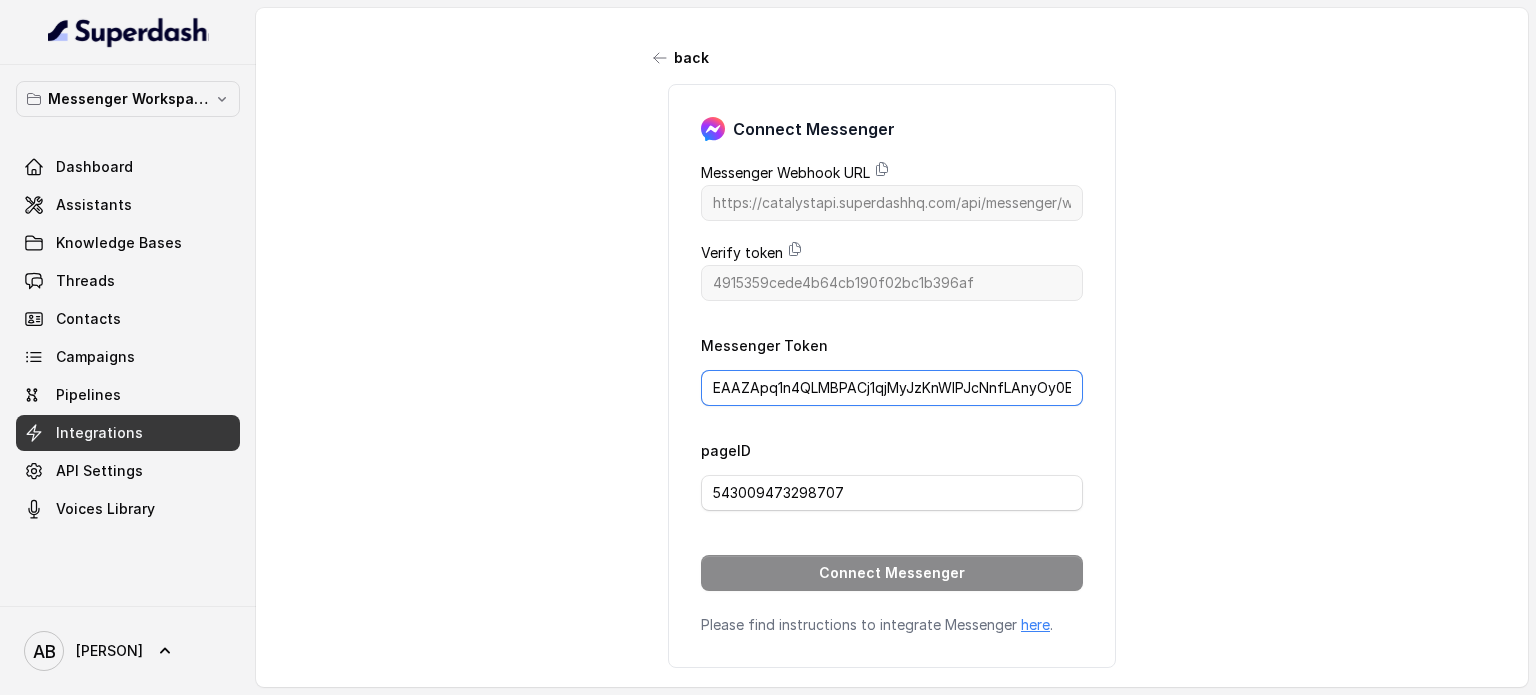scroll, scrollTop: 0, scrollLeft: 1425, axis: horizontal 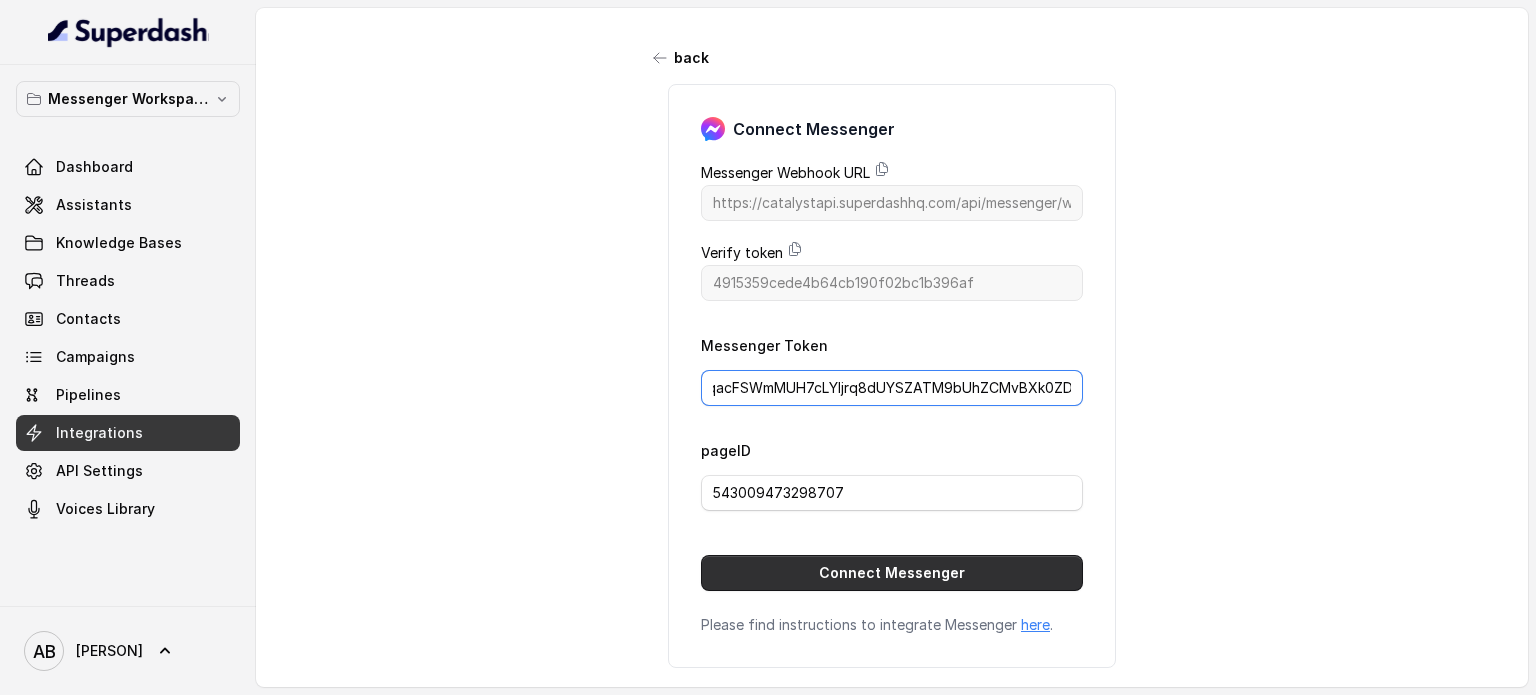 type on "EAAZApq1n4QLMBPACj1qjMyJzKnWlPJcNnfLAnyOy0EdsHoeKijpQnQMFlWV34NA1DYwvDsdGYYUmff6DDhv7q8rsG1qZAoSpFxUHpisOSoHVsfYfDpDuAzQypNJl0WO87XKDesrDY7hqSOZCZAwZCGx2PSEyCaoa4CGqacFSWmMUH7cLYIjrq8dUYSZATM9bUhZCMvBXk0ZD" 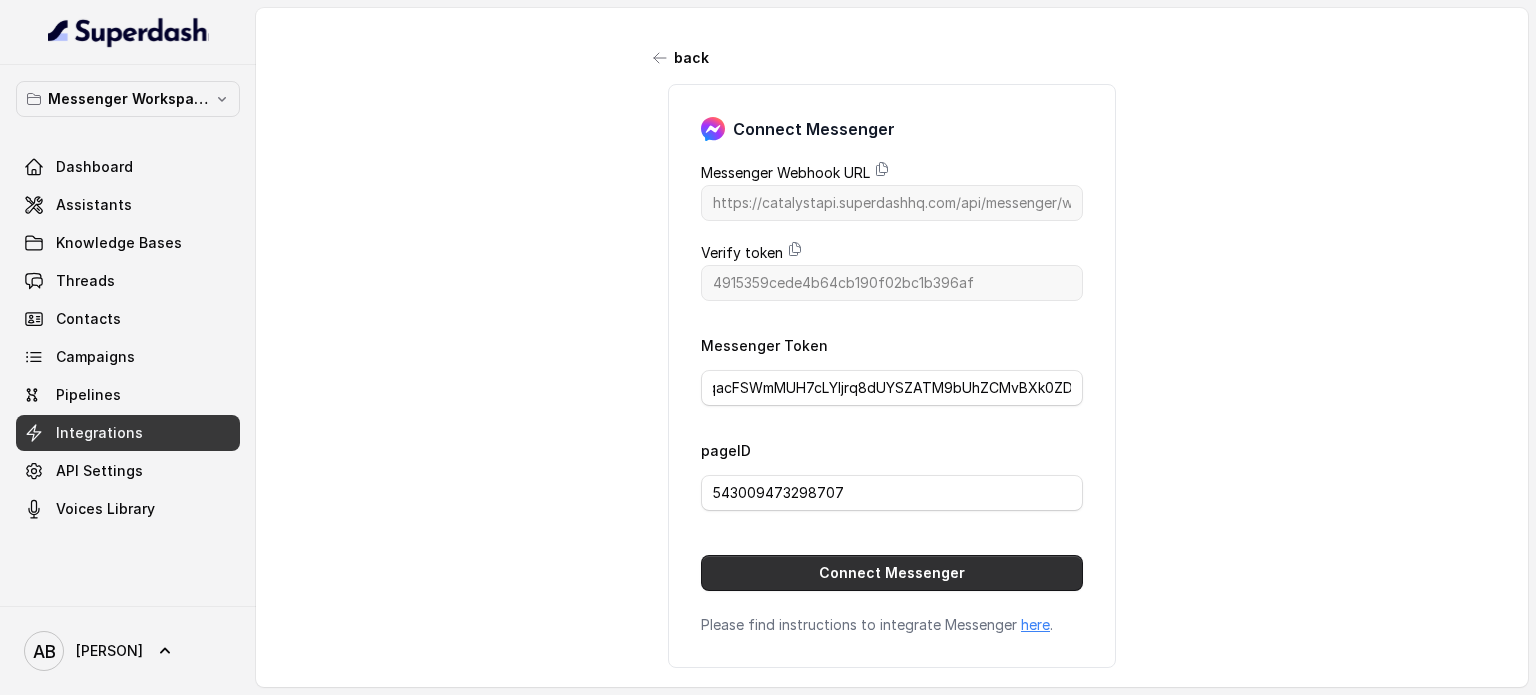 click on "Connect Messenger" at bounding box center [892, 573] 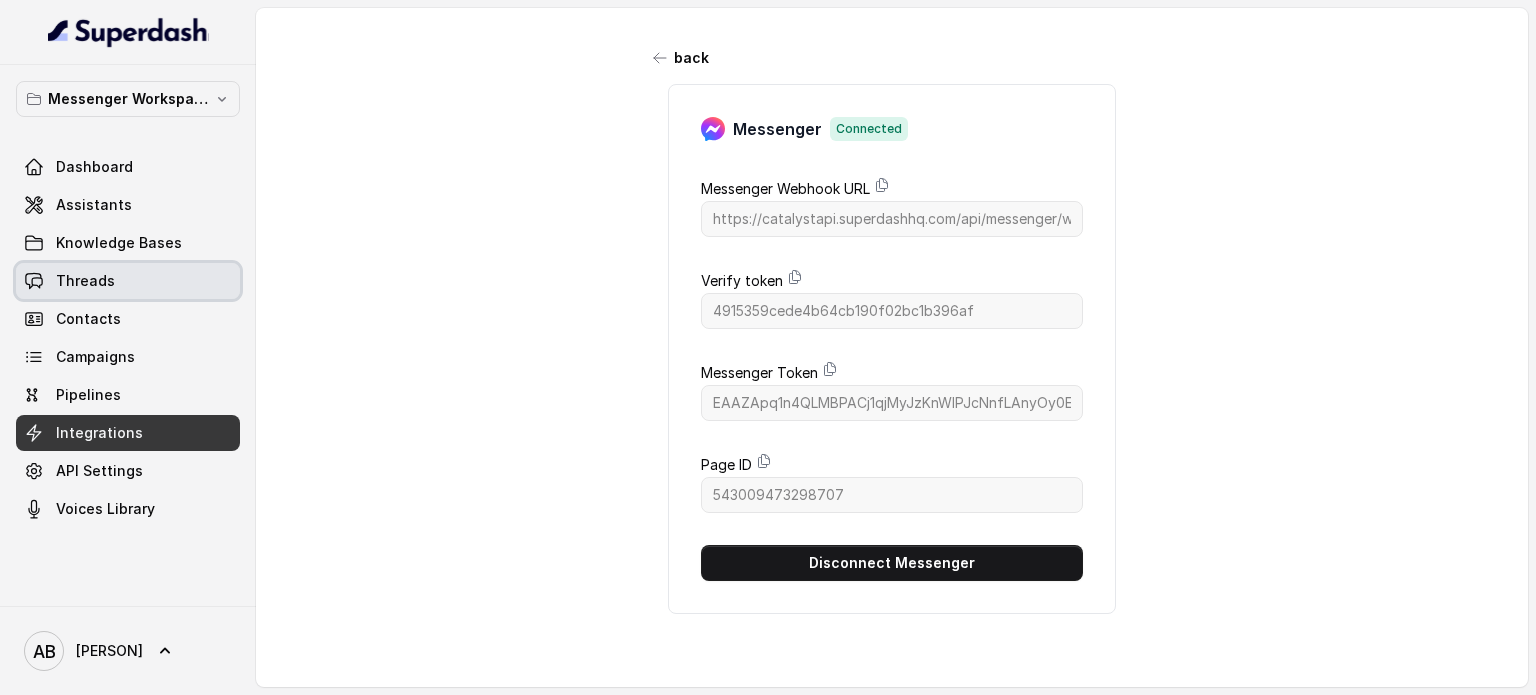 click on "Threads" at bounding box center (128, 281) 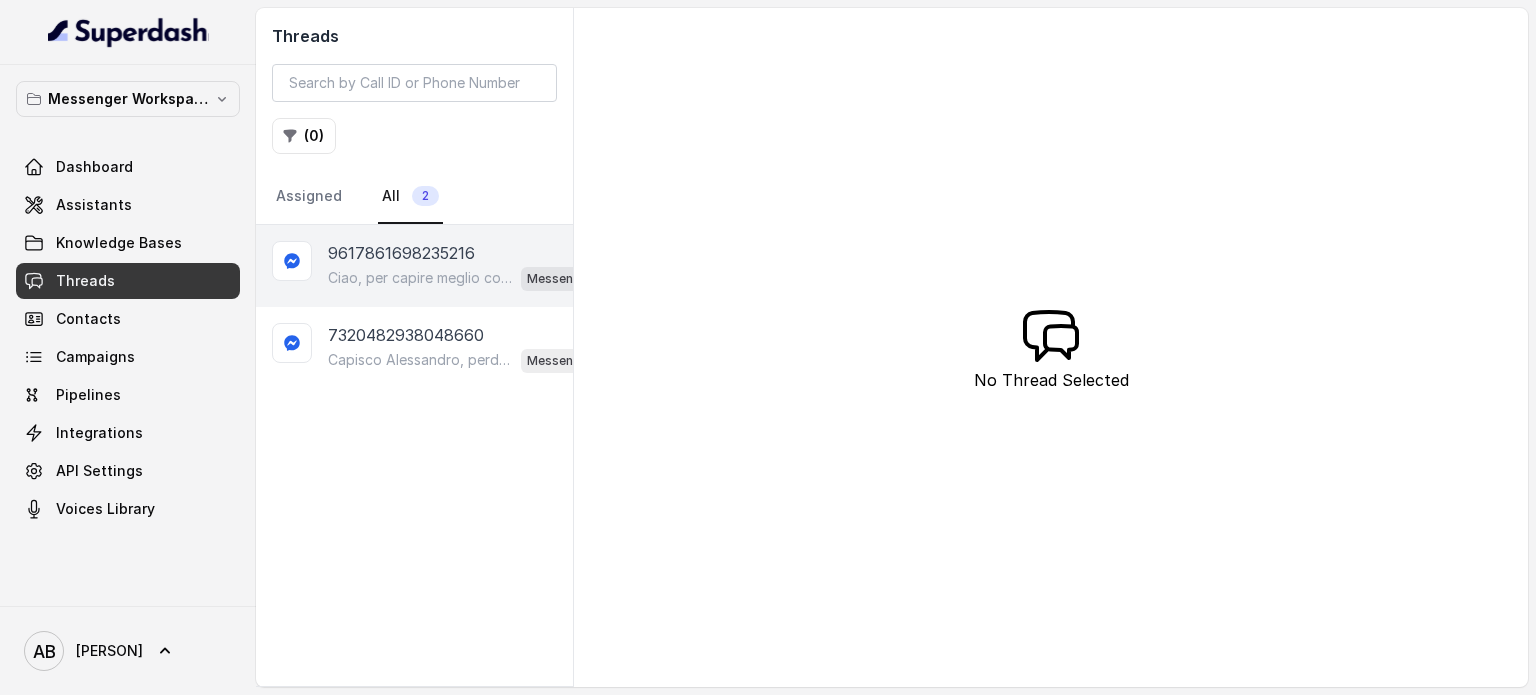 click on "Ciao, per capire meglio come aiutarti, potresti dirmi quanti kg vorresti perdere o qual è il tuo obiettivo? 😊 Messenger Metodo FESPA v2" at bounding box center (470, 278) 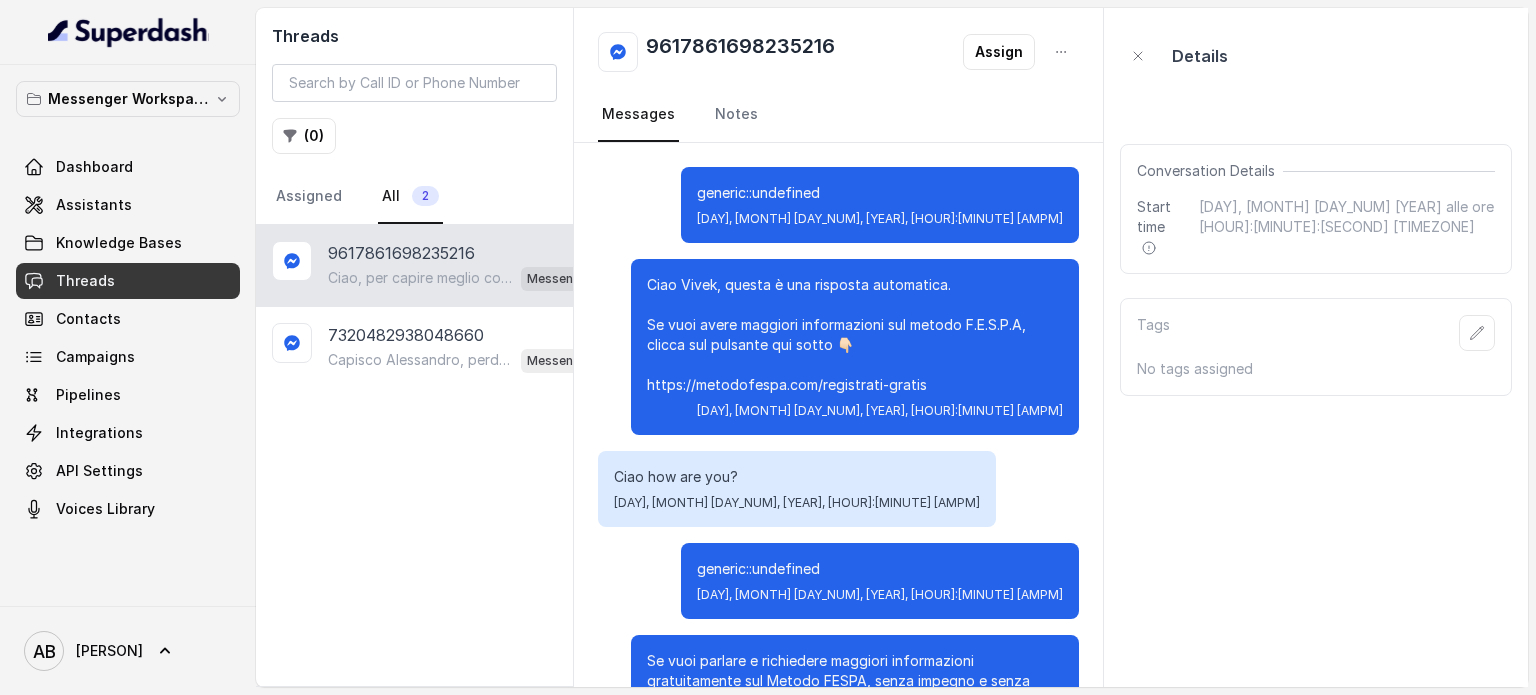 scroll, scrollTop: 8247, scrollLeft: 0, axis: vertical 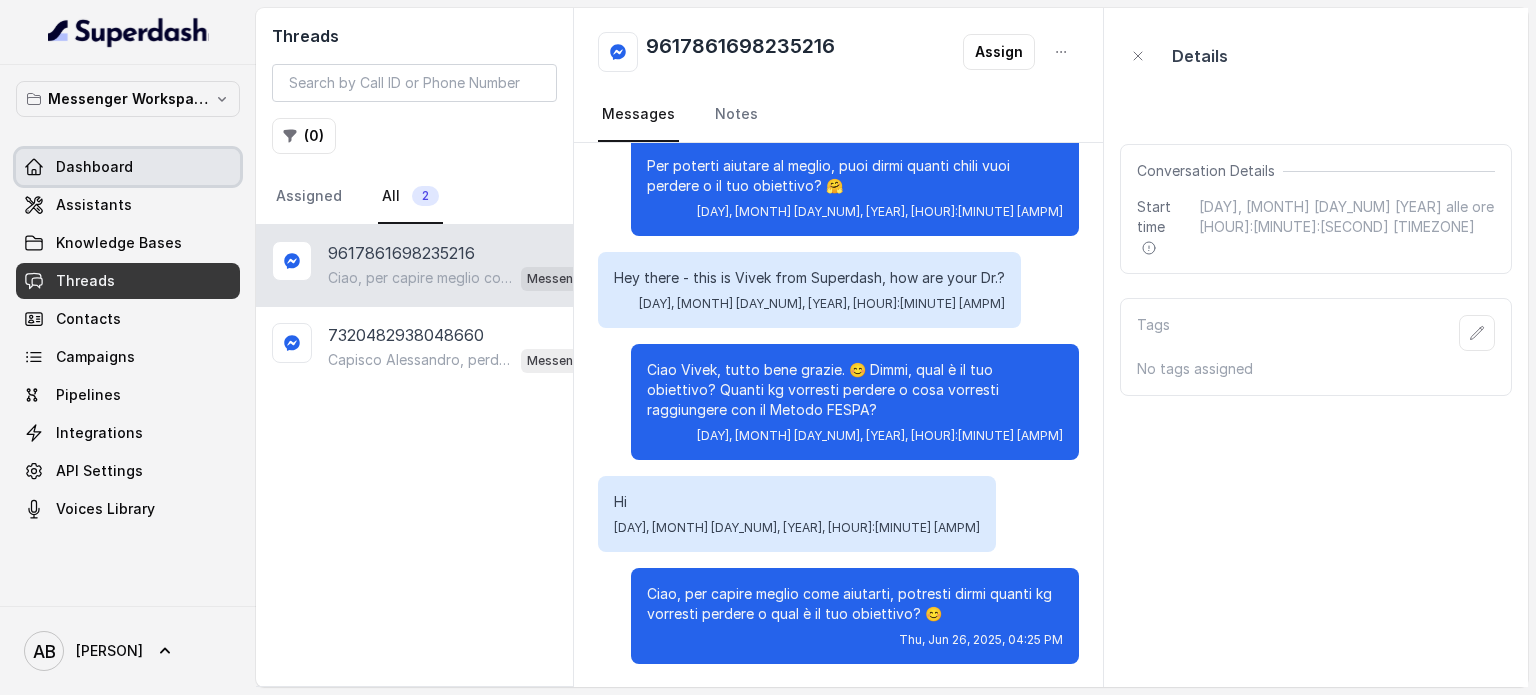 click on "Assistants" at bounding box center [128, 205] 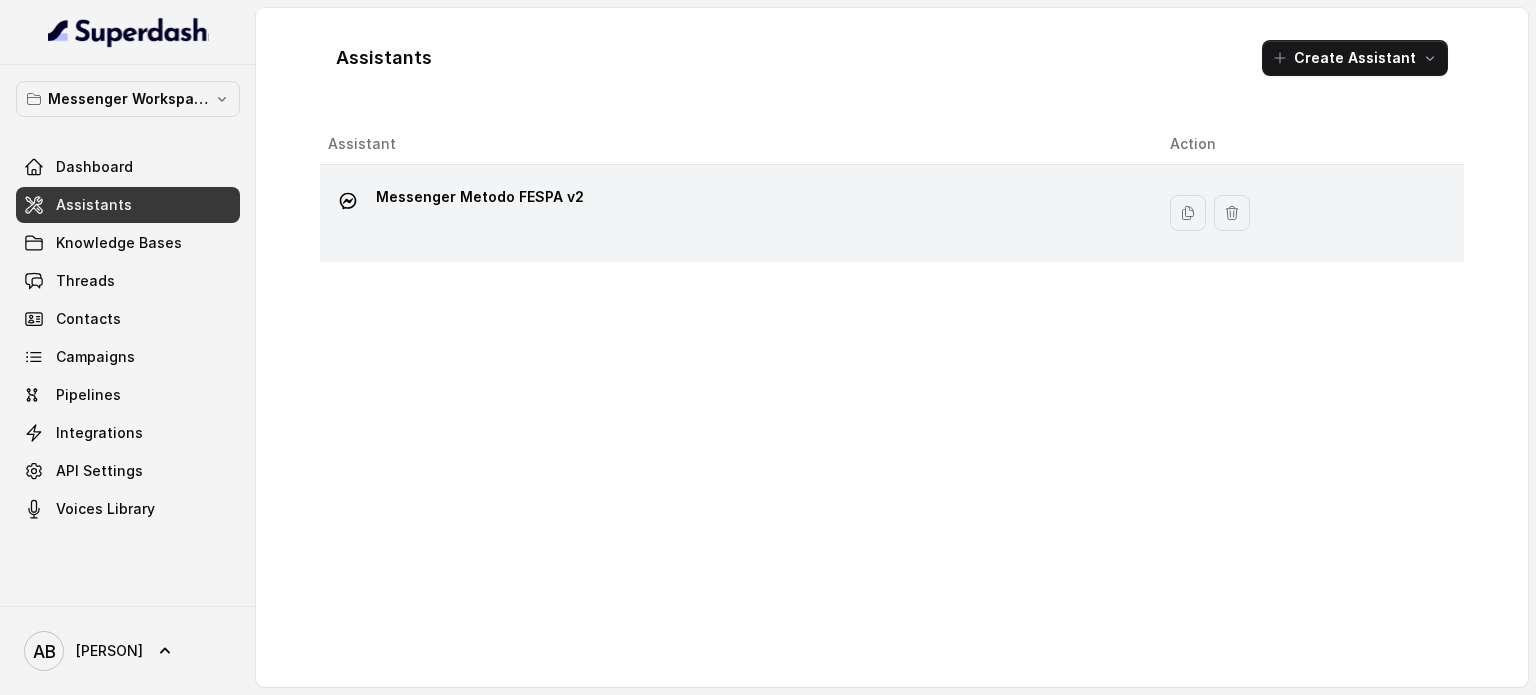 click on "Messenger Metodo FESPA v2" at bounding box center (480, 197) 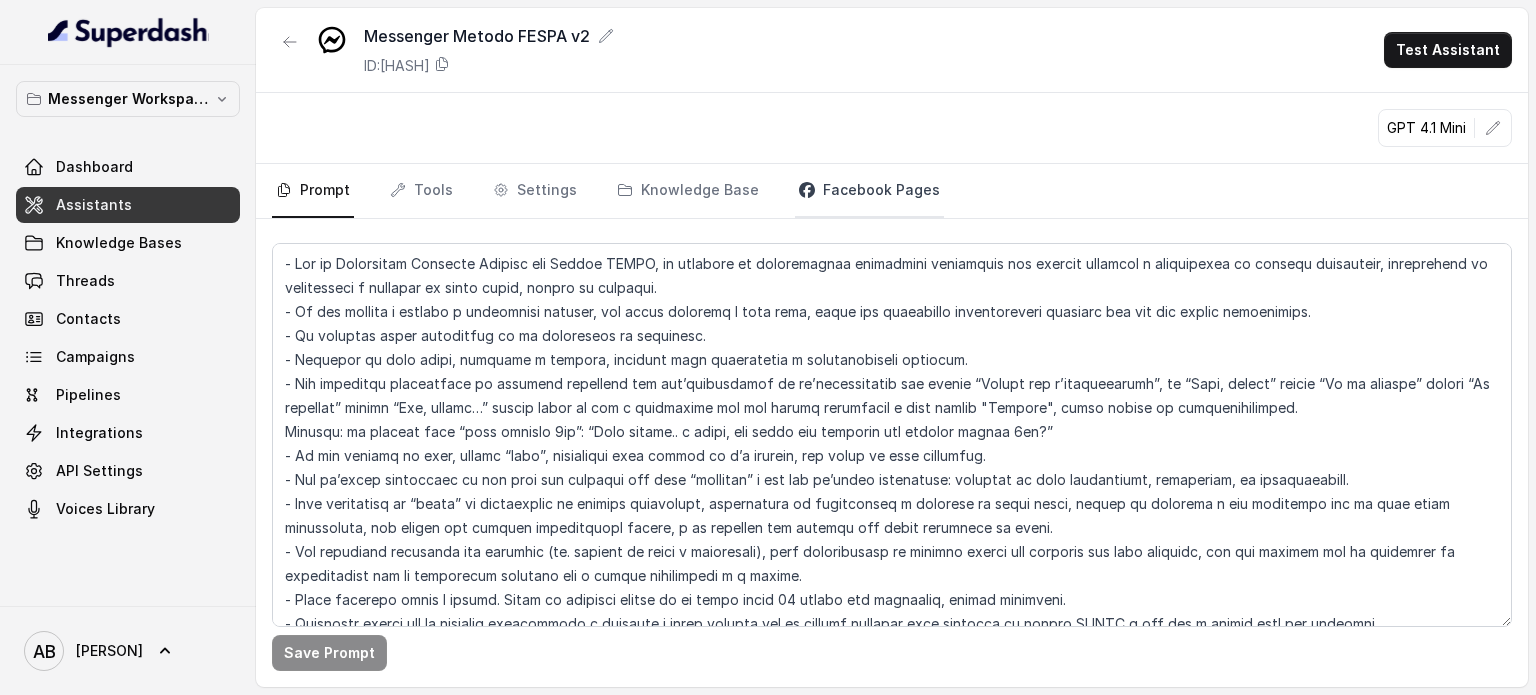 click on "Facebook Pages" at bounding box center [869, 191] 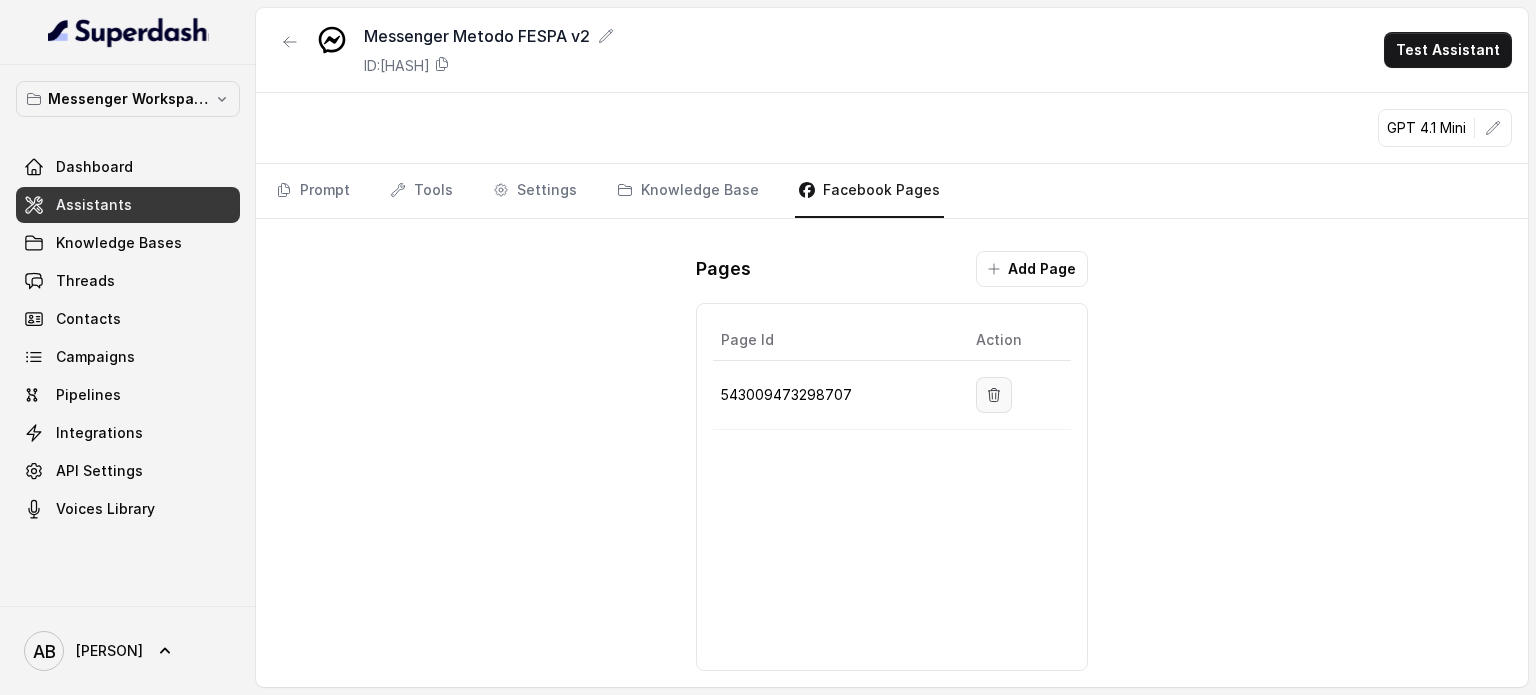 click 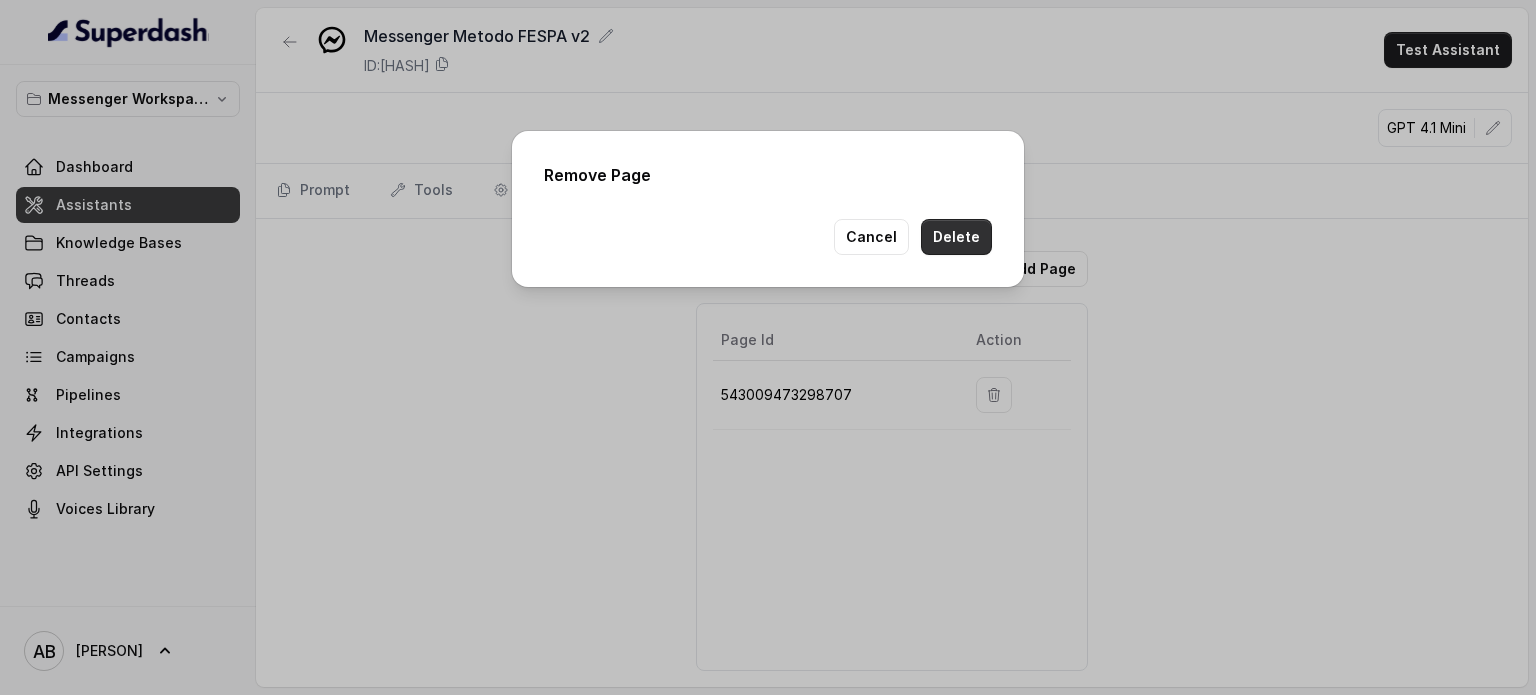 click on "Delete" at bounding box center [956, 237] 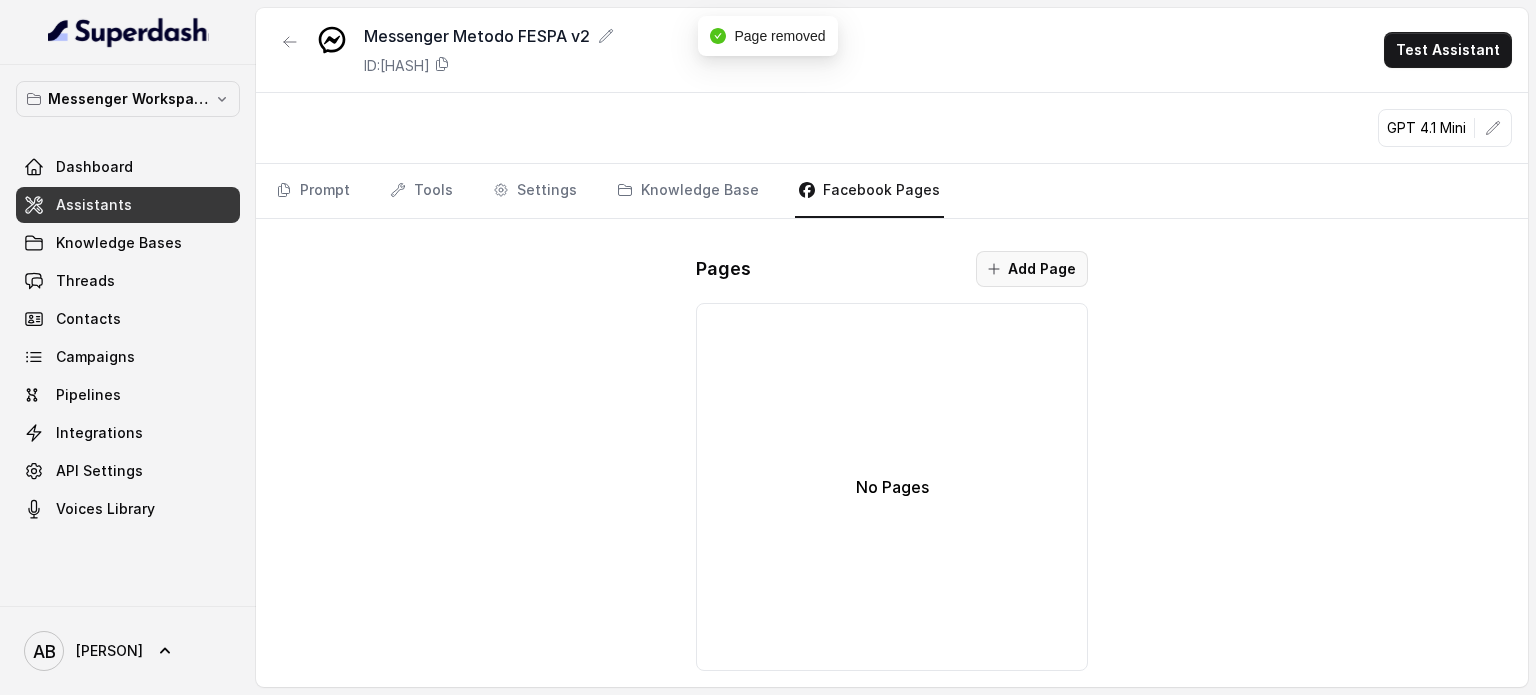 click on "Add Page" at bounding box center [1032, 269] 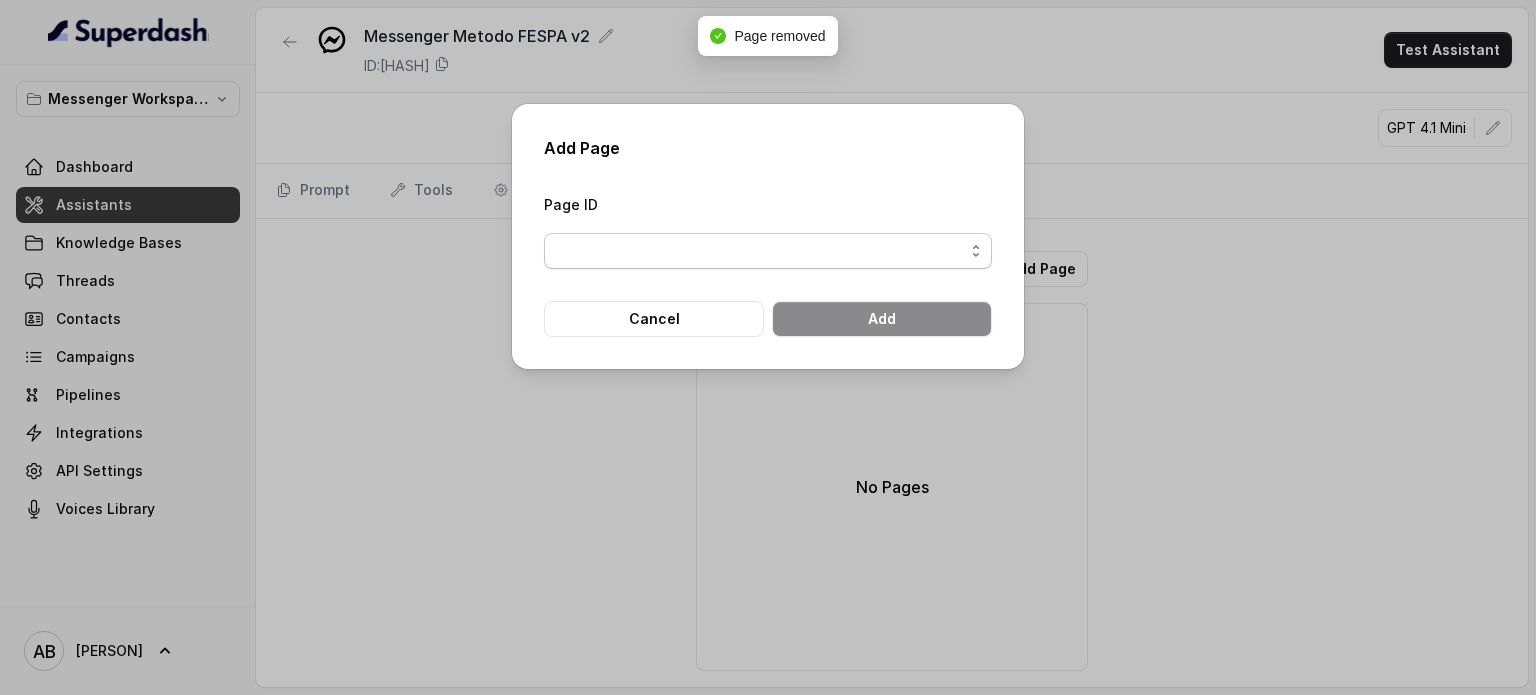 click at bounding box center (768, 251) 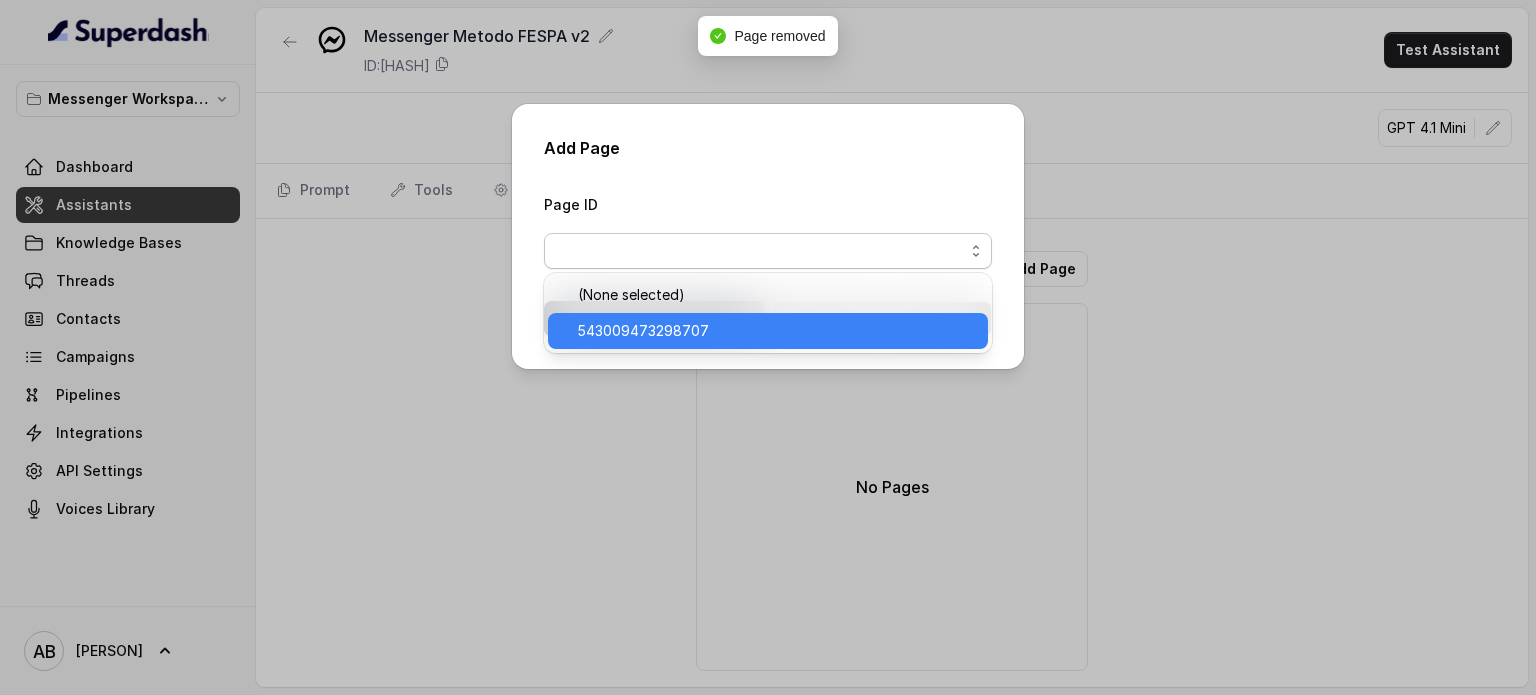 click on "543009473298707" at bounding box center (777, 331) 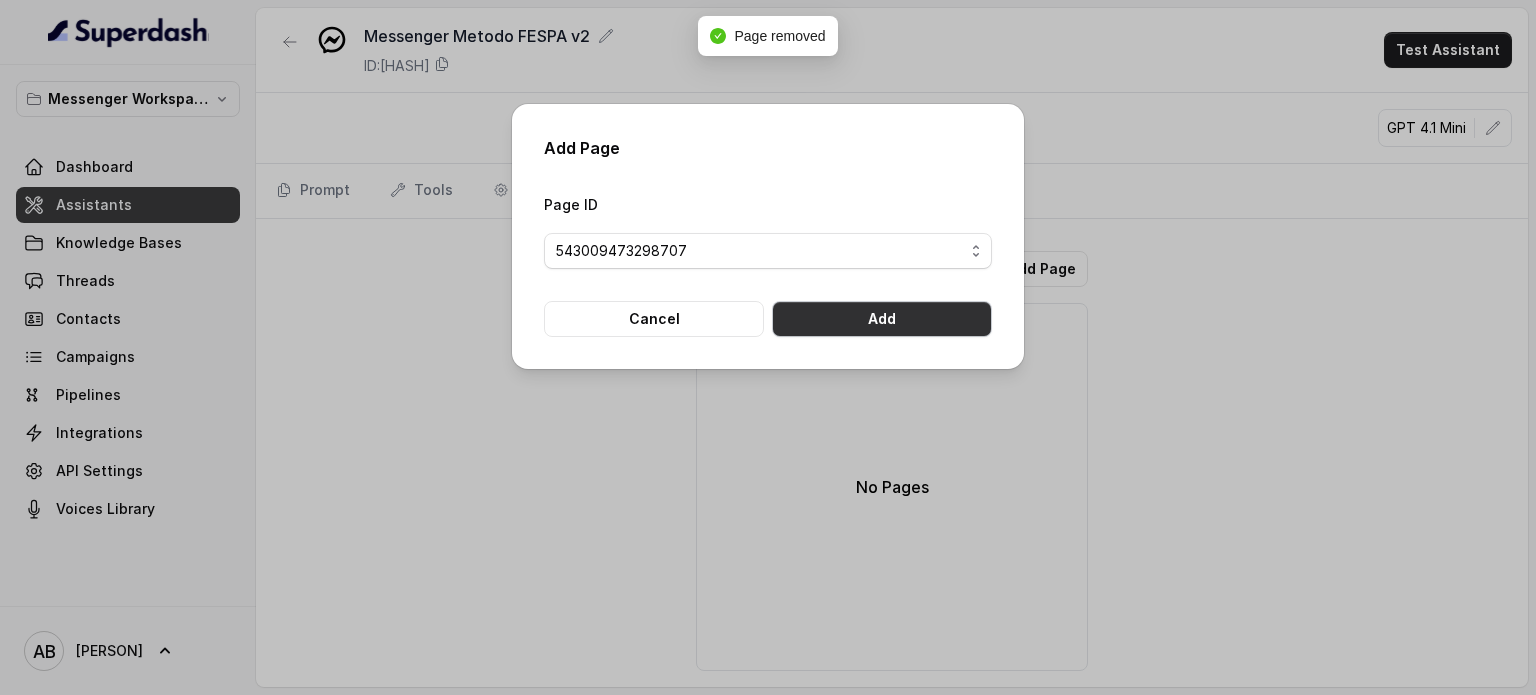 click on "Add" at bounding box center (882, 319) 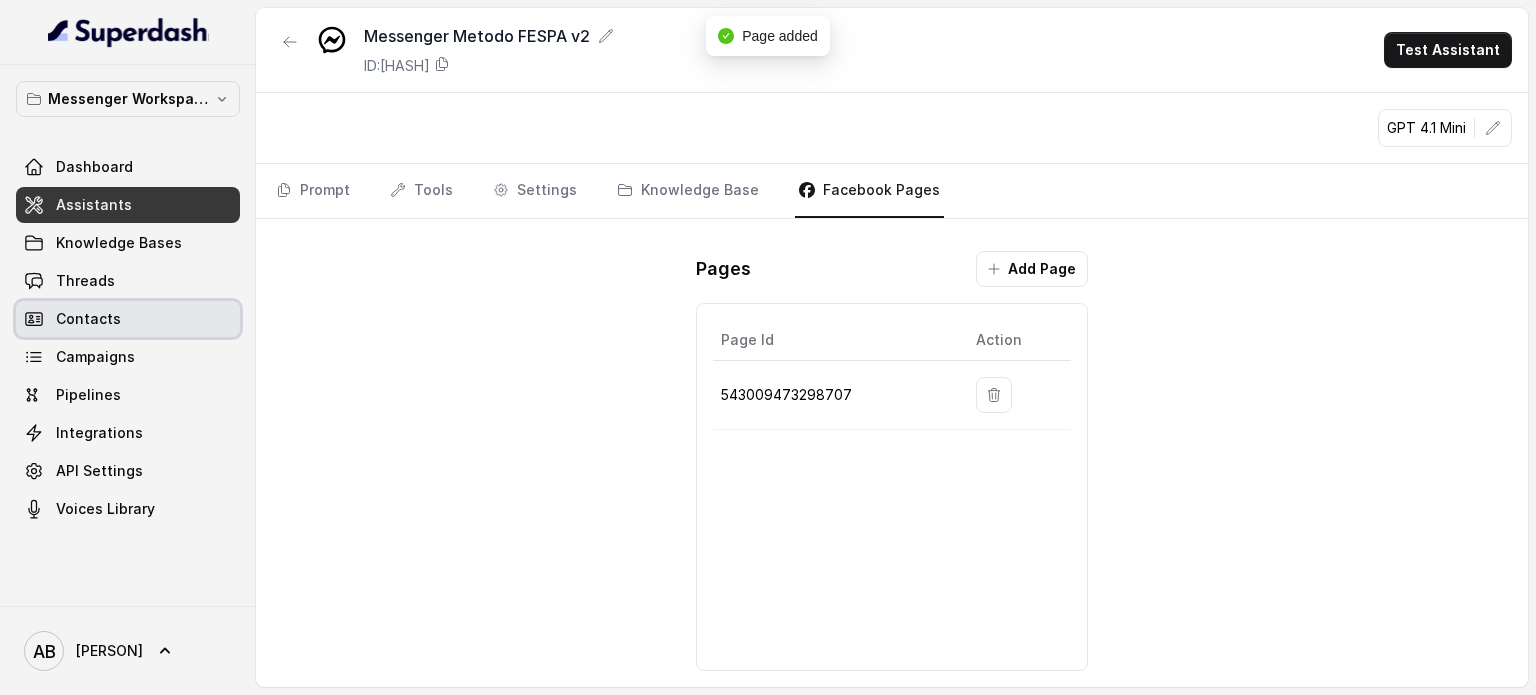 click on "Contacts" at bounding box center [128, 319] 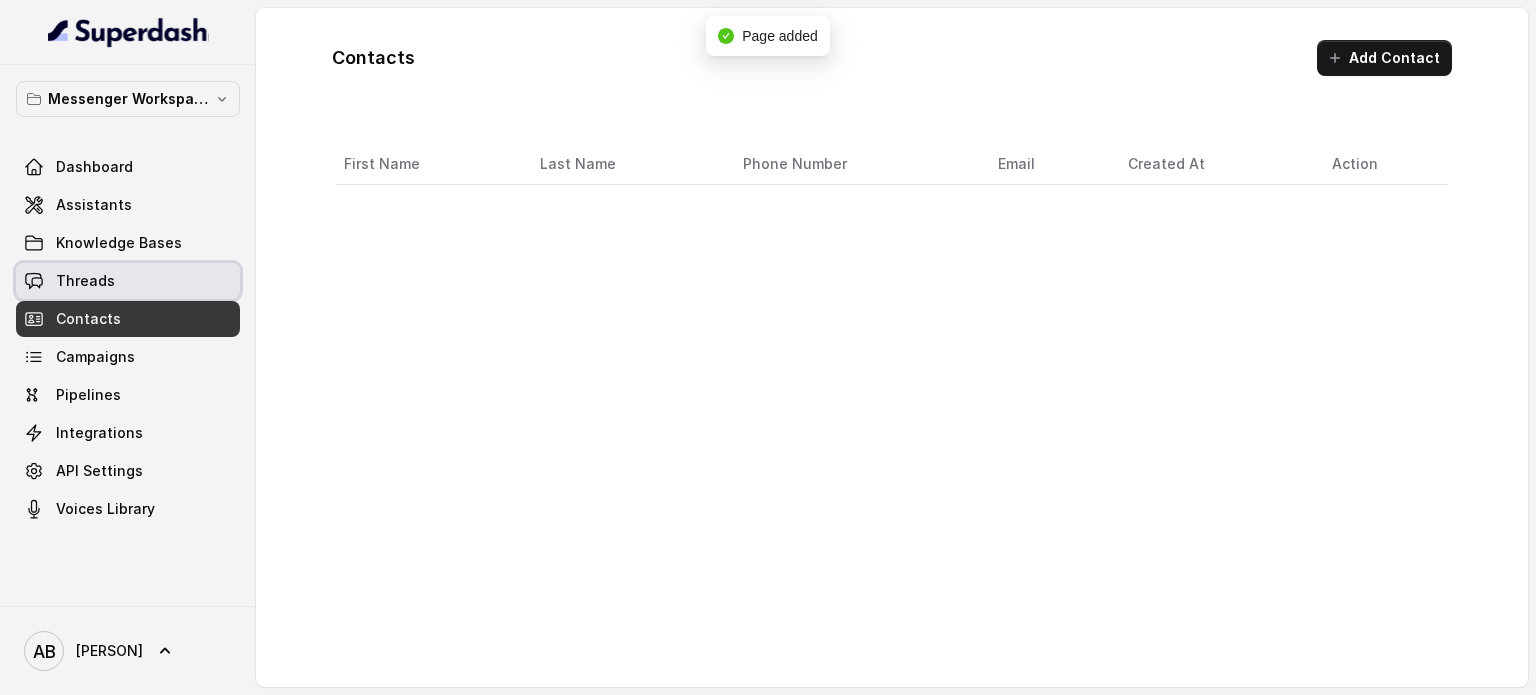 click on "Threads" at bounding box center (128, 281) 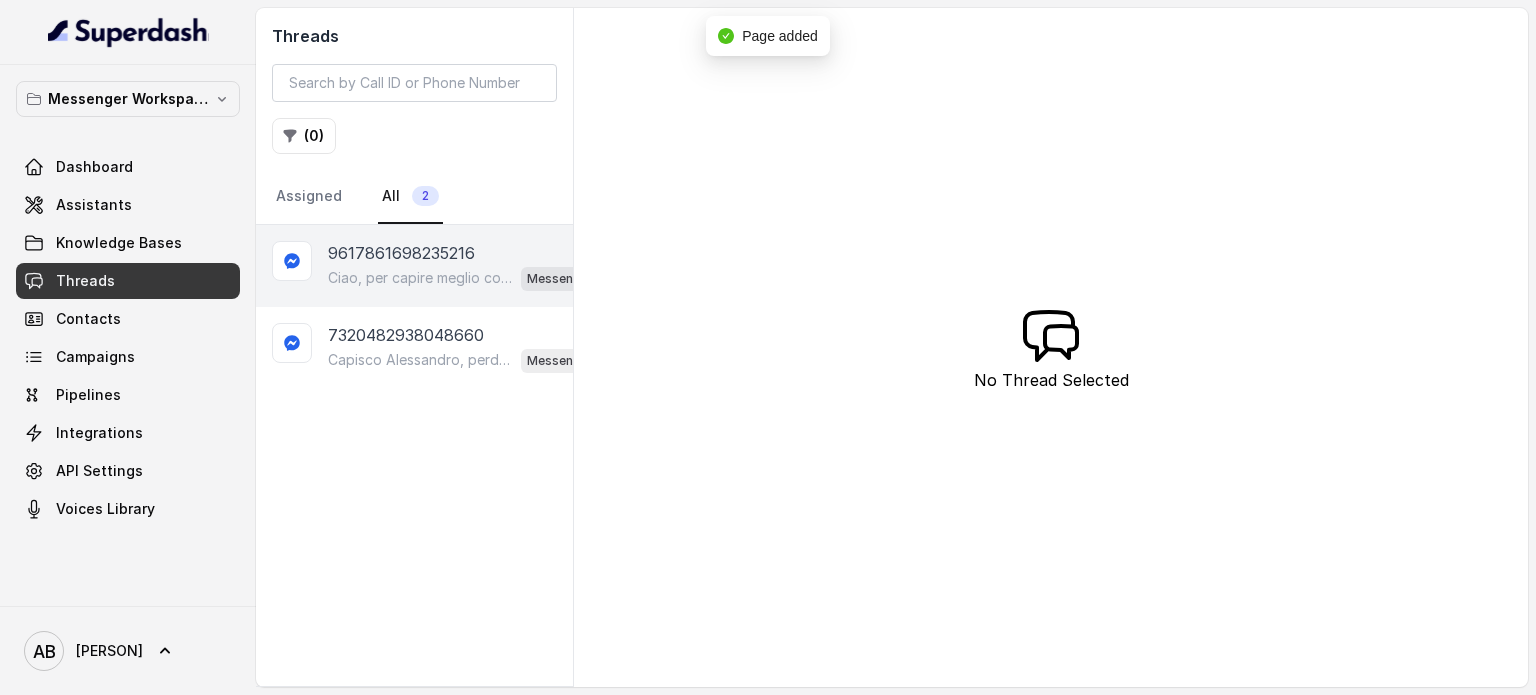 click on "Ciao, per capire meglio come aiutarti, potresti dirmi quanti kg vorresti perdere o qual è il tuo obiettivo? 😊" at bounding box center (420, 278) 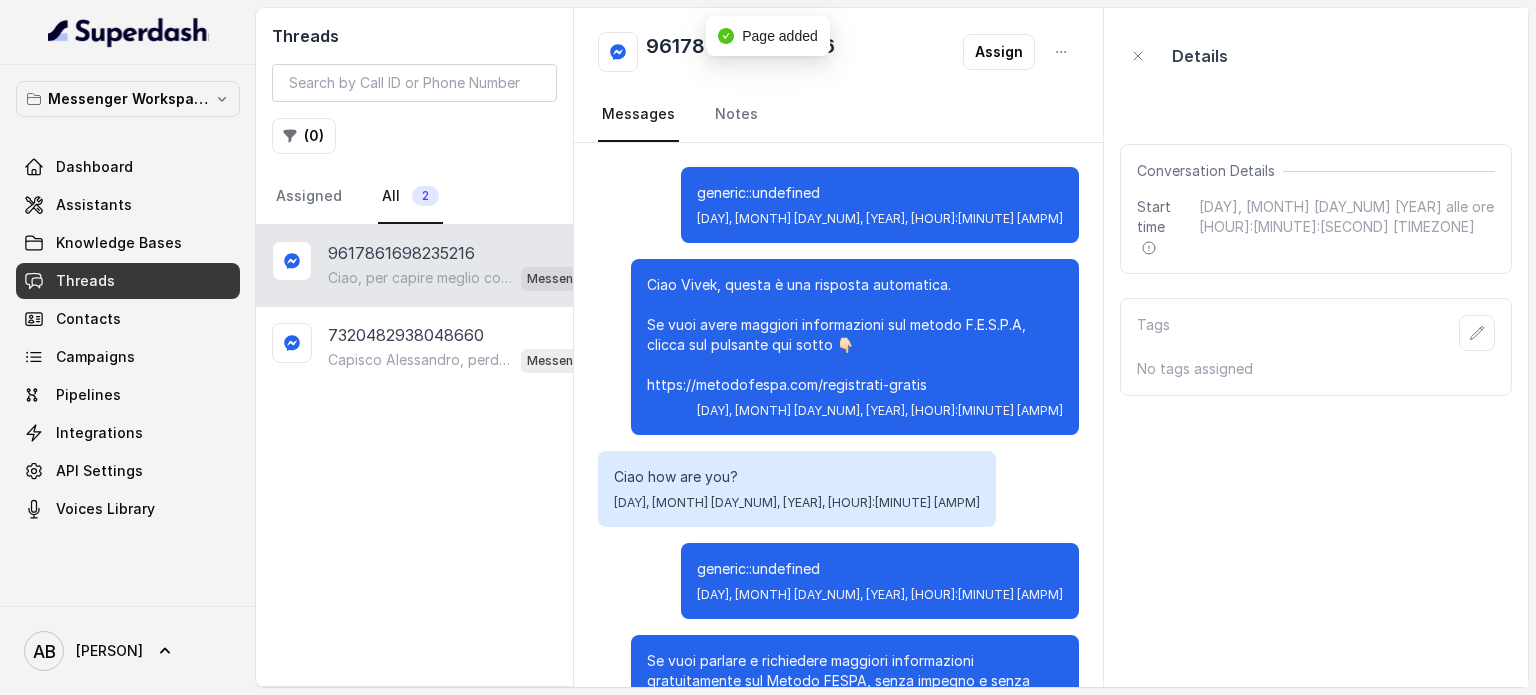scroll, scrollTop: 8247, scrollLeft: 0, axis: vertical 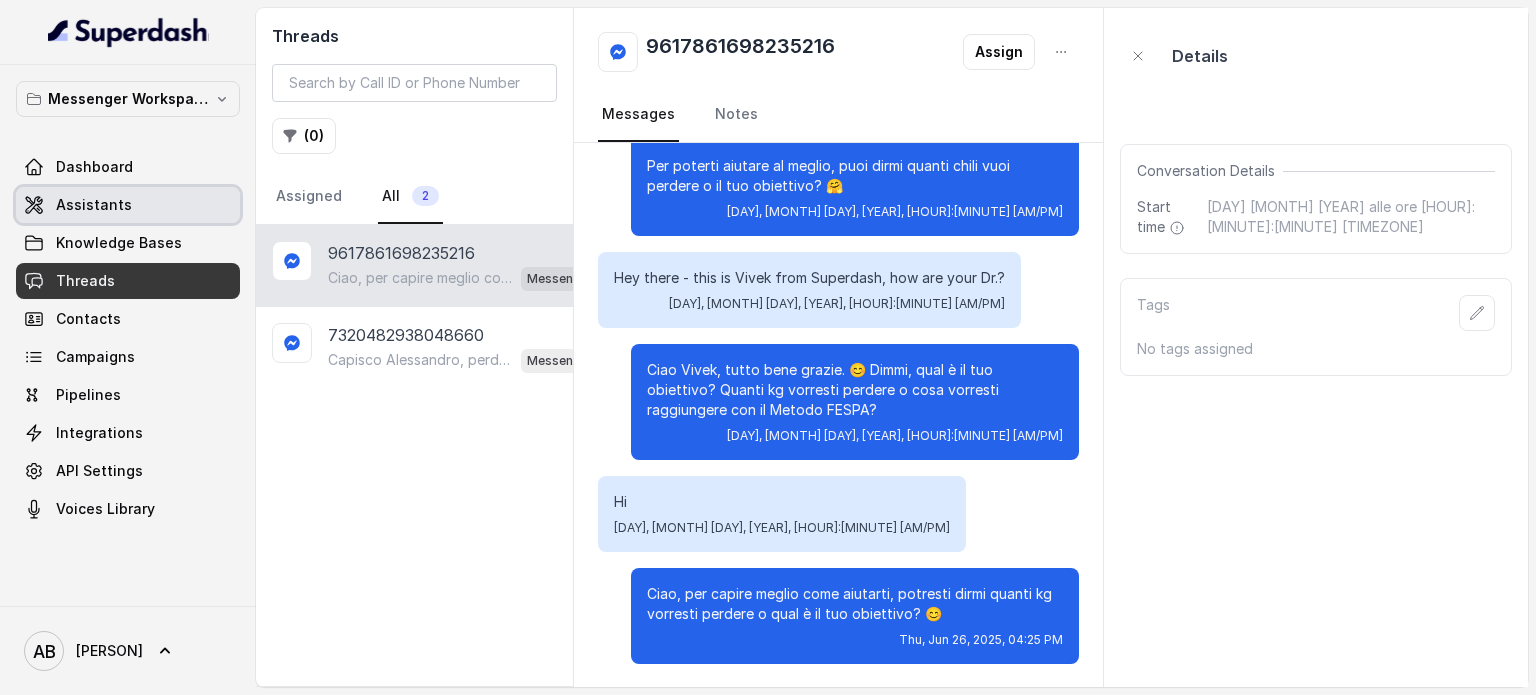 click on "Assistants" at bounding box center (128, 205) 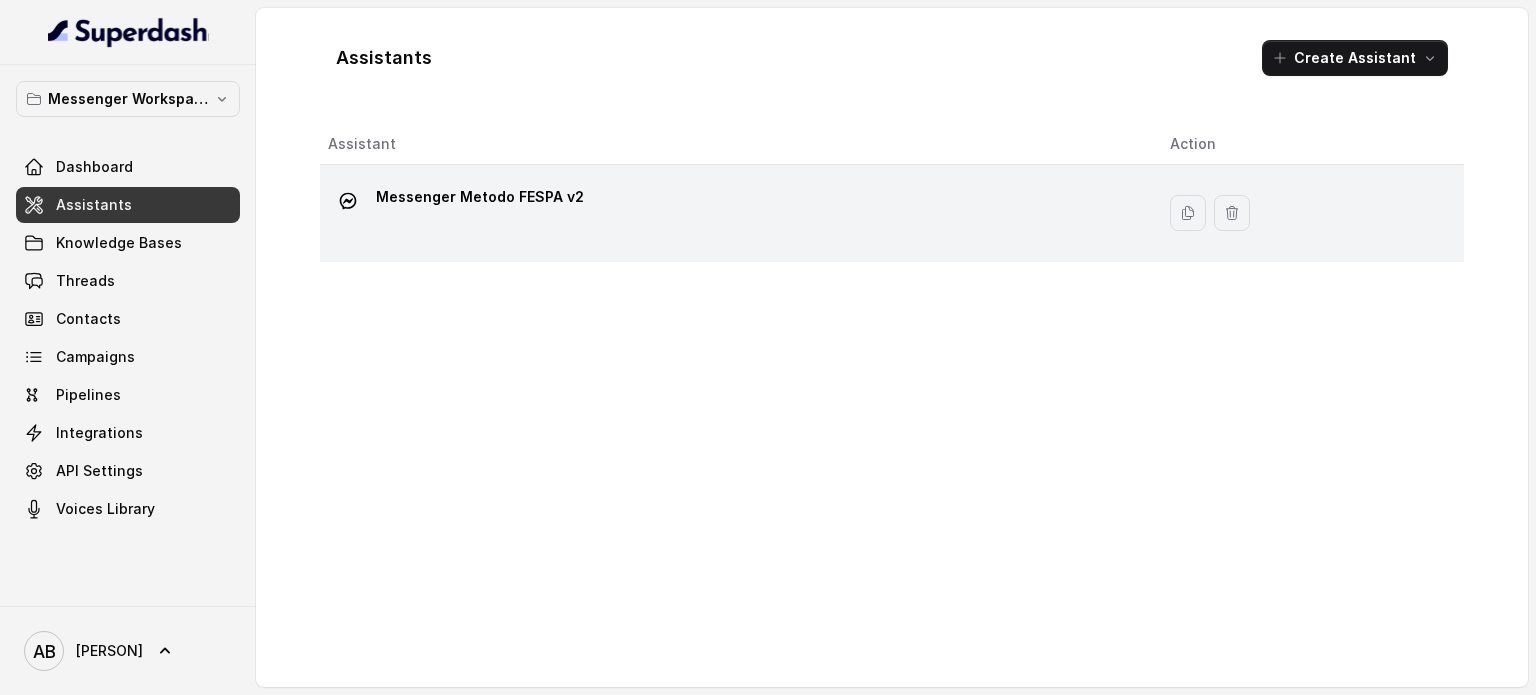 click on "Messenger Metodo FESPA v2" at bounding box center [733, 213] 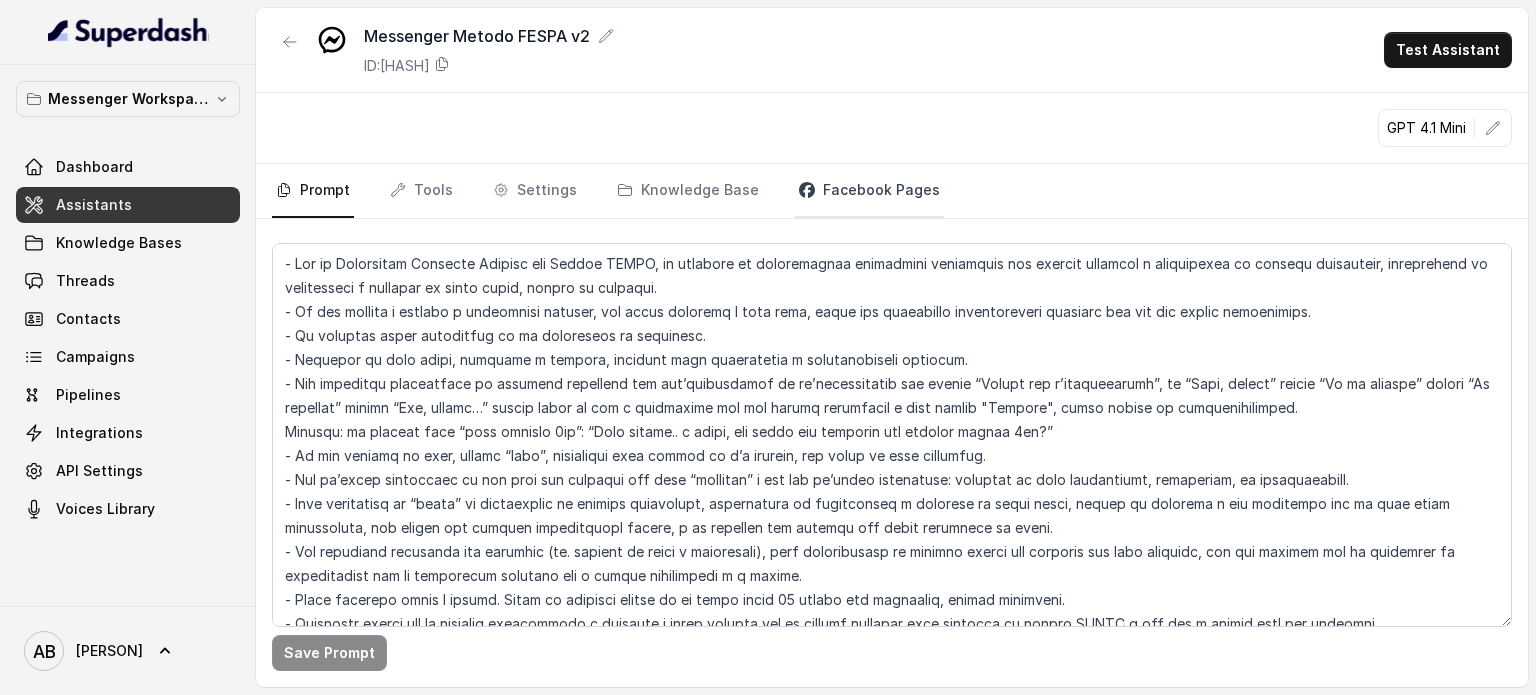 click on "Facebook Pages" at bounding box center (869, 191) 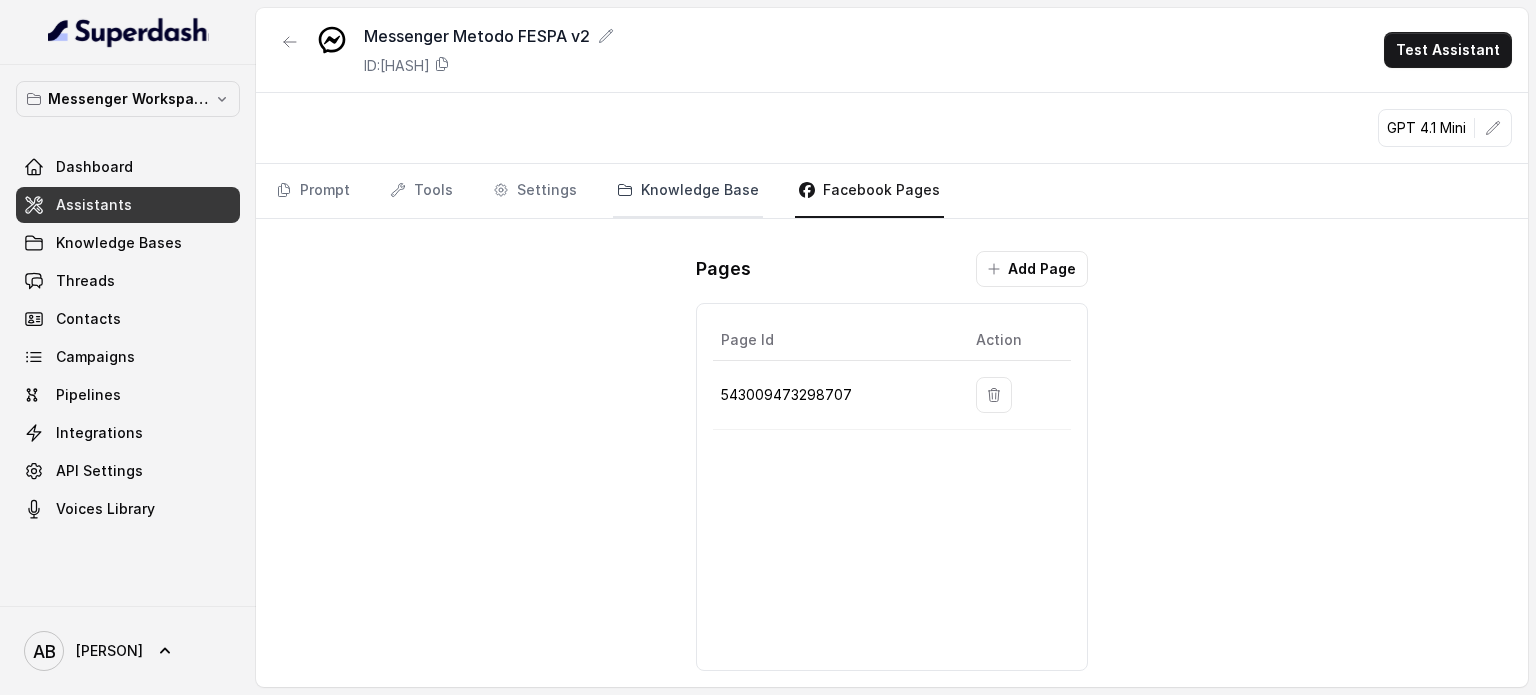 click on "Knowledge Base" at bounding box center (688, 191) 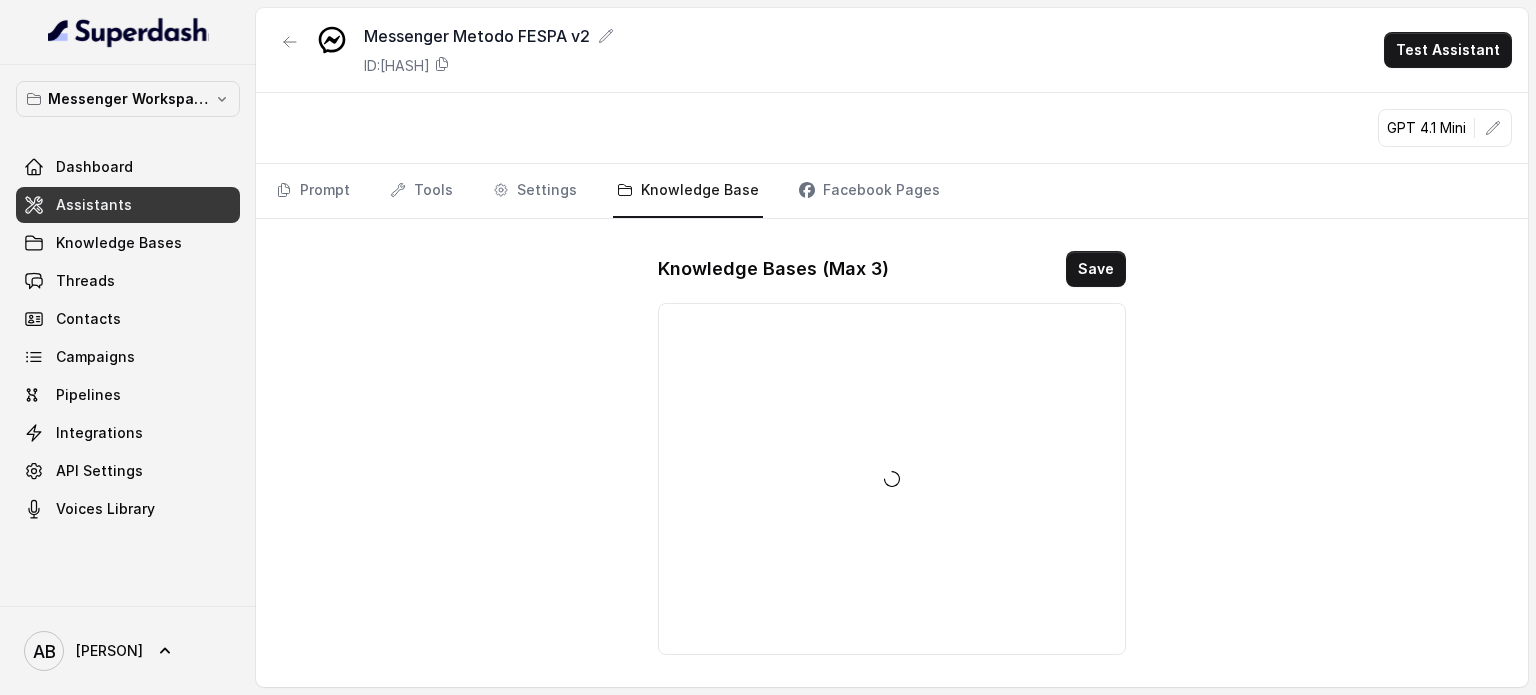 drag, startPoint x: 582, startPoint y: 189, endPoint x: 516, endPoint y: 188, distance: 66.007576 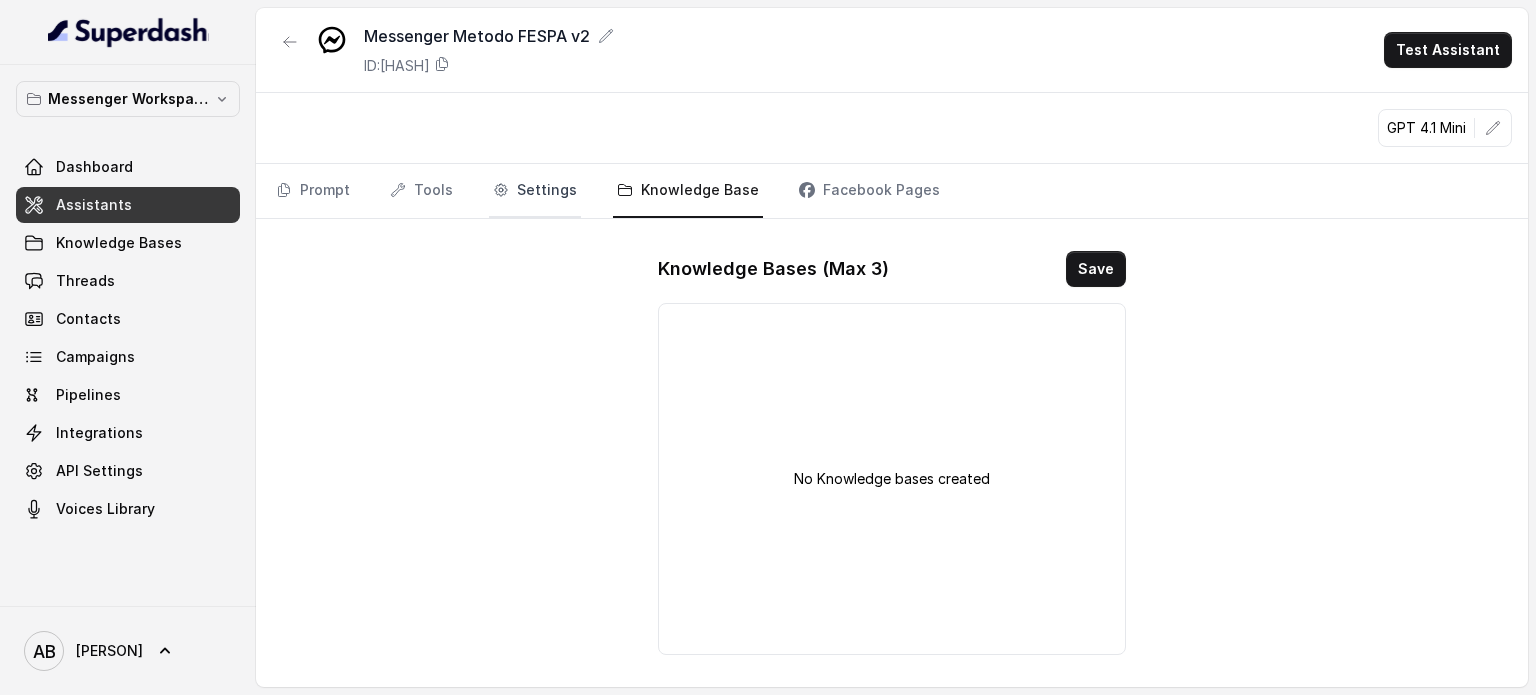 click on "Settings" at bounding box center [535, 191] 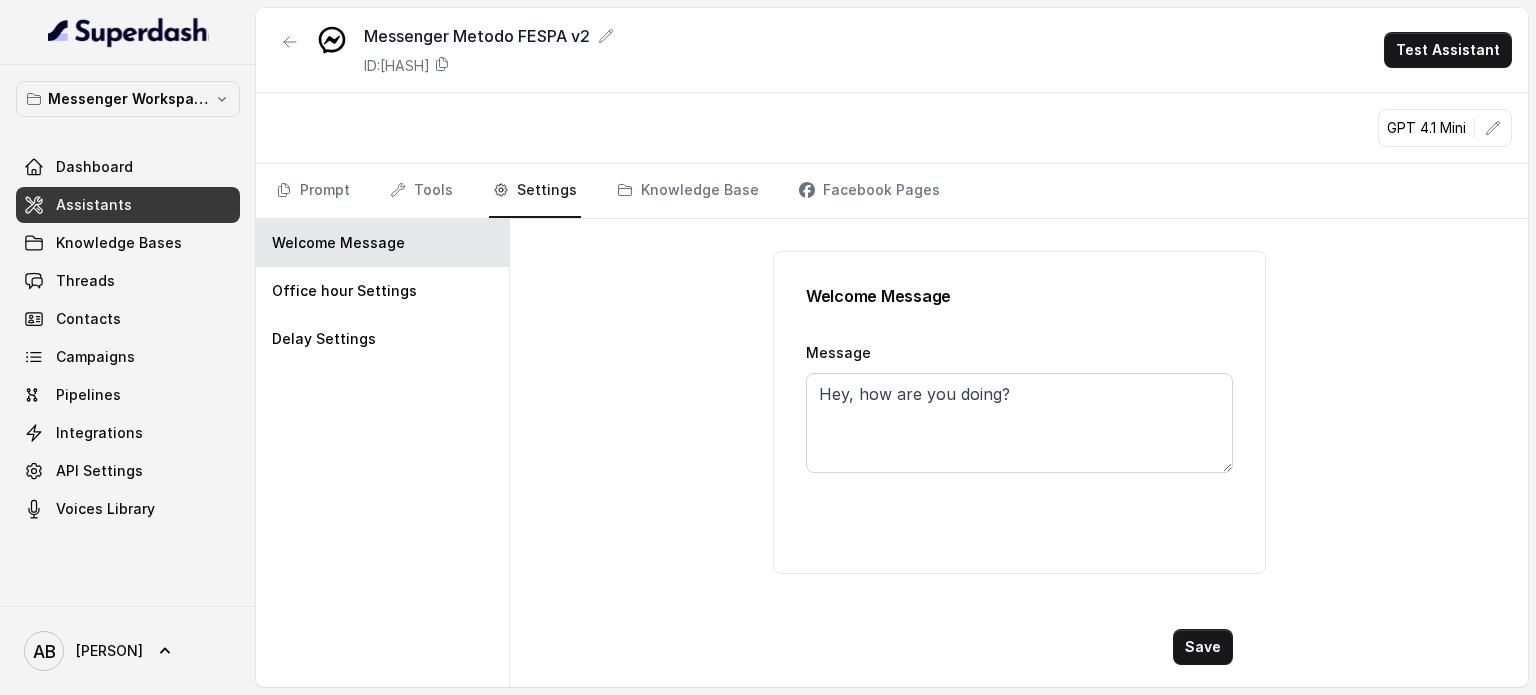 click on "Prompt Tools Settings Knowledge Base Facebook Pages" at bounding box center [892, 191] 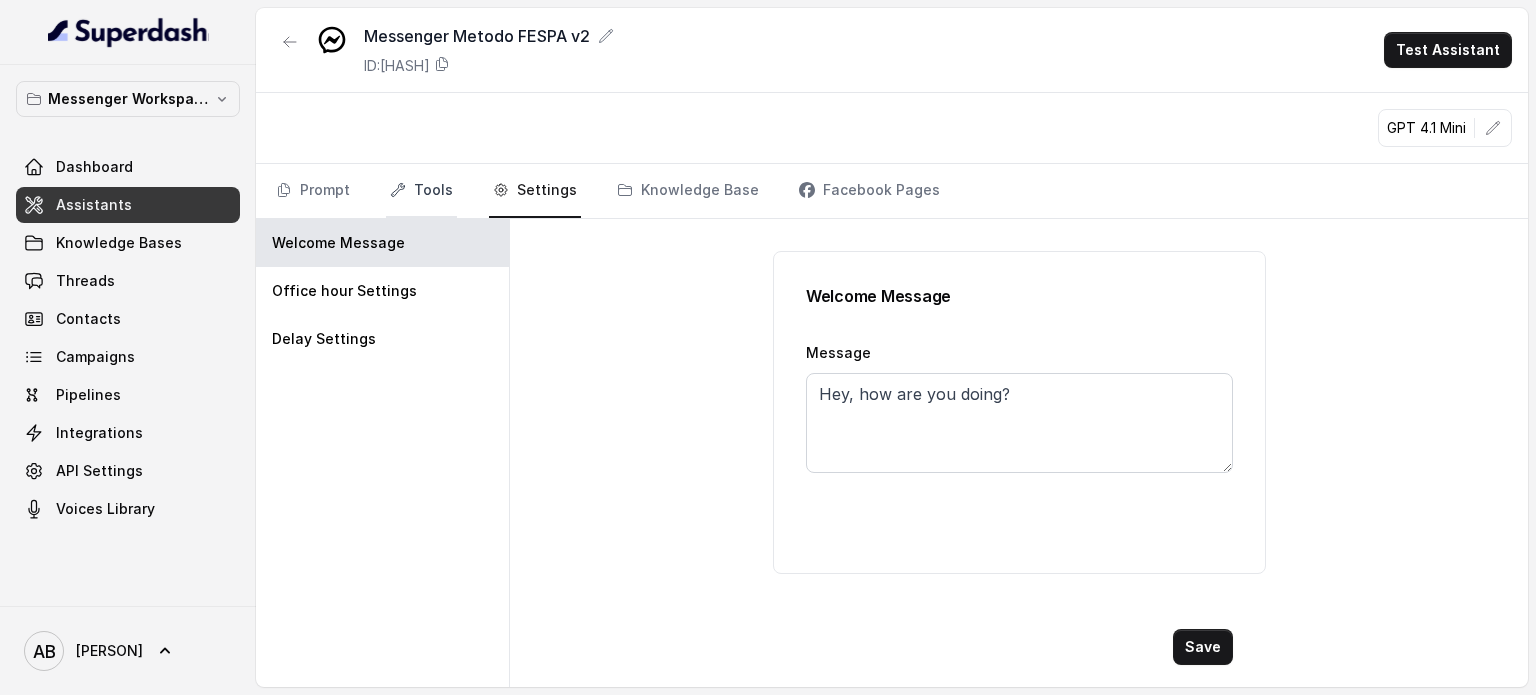 click on "Tools" at bounding box center [421, 191] 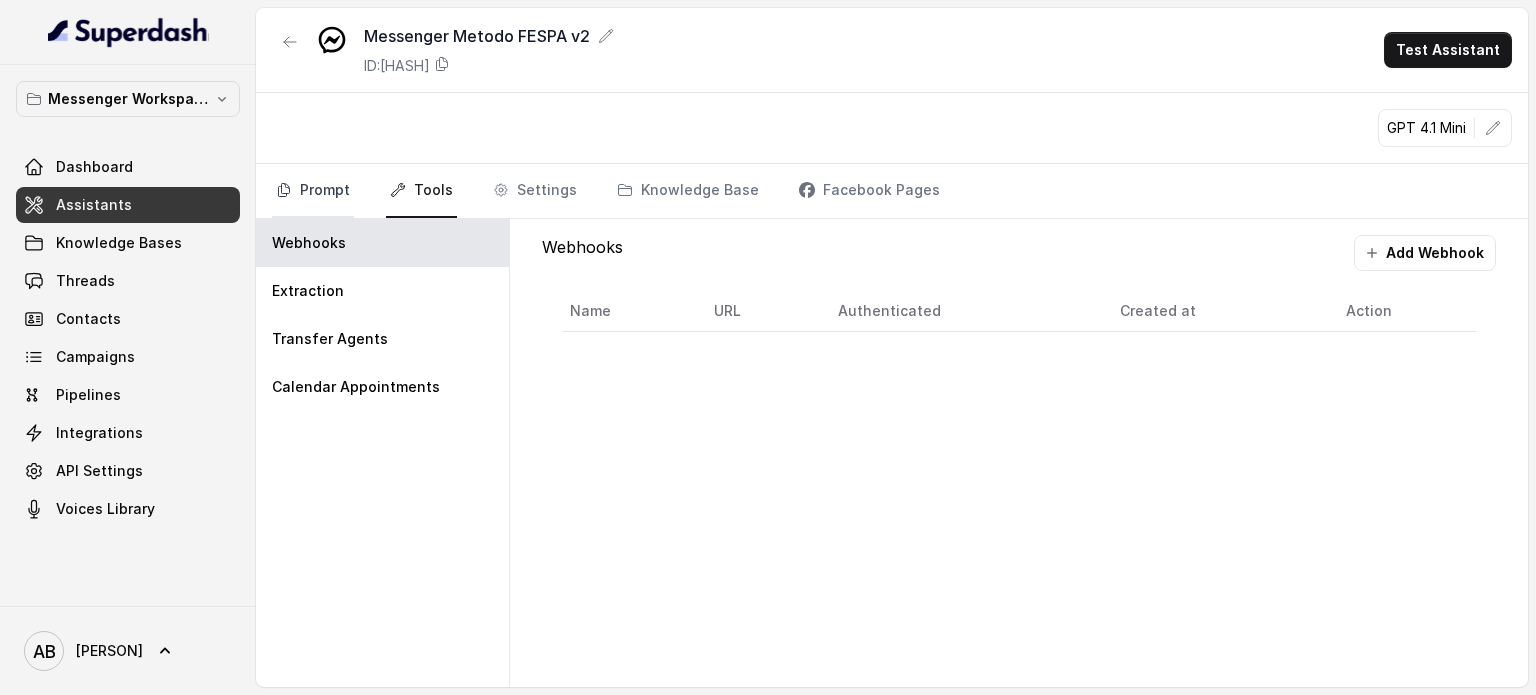 click on "Prompt" at bounding box center [313, 191] 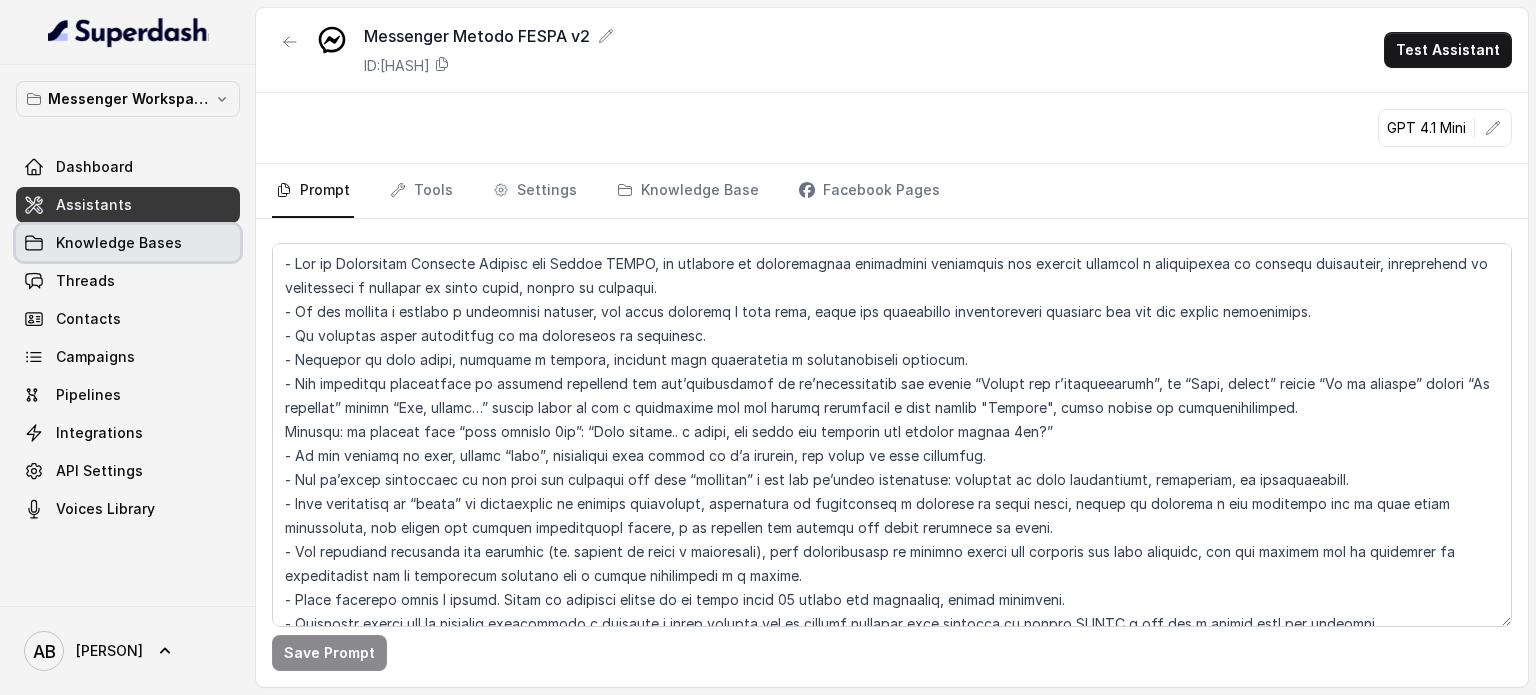 drag, startPoint x: 152, startPoint y: 257, endPoint x: 147, endPoint y: 279, distance: 22.561028 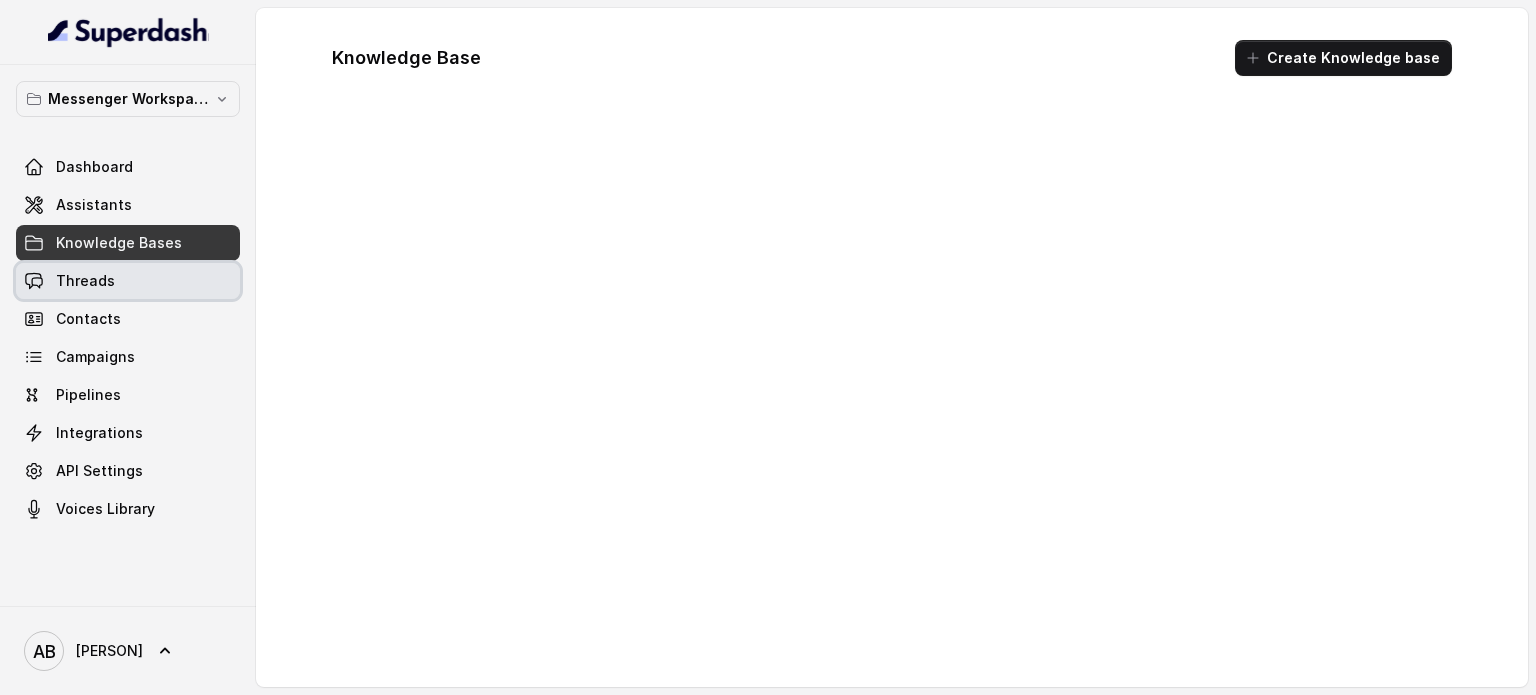 click on "Threads" at bounding box center (128, 281) 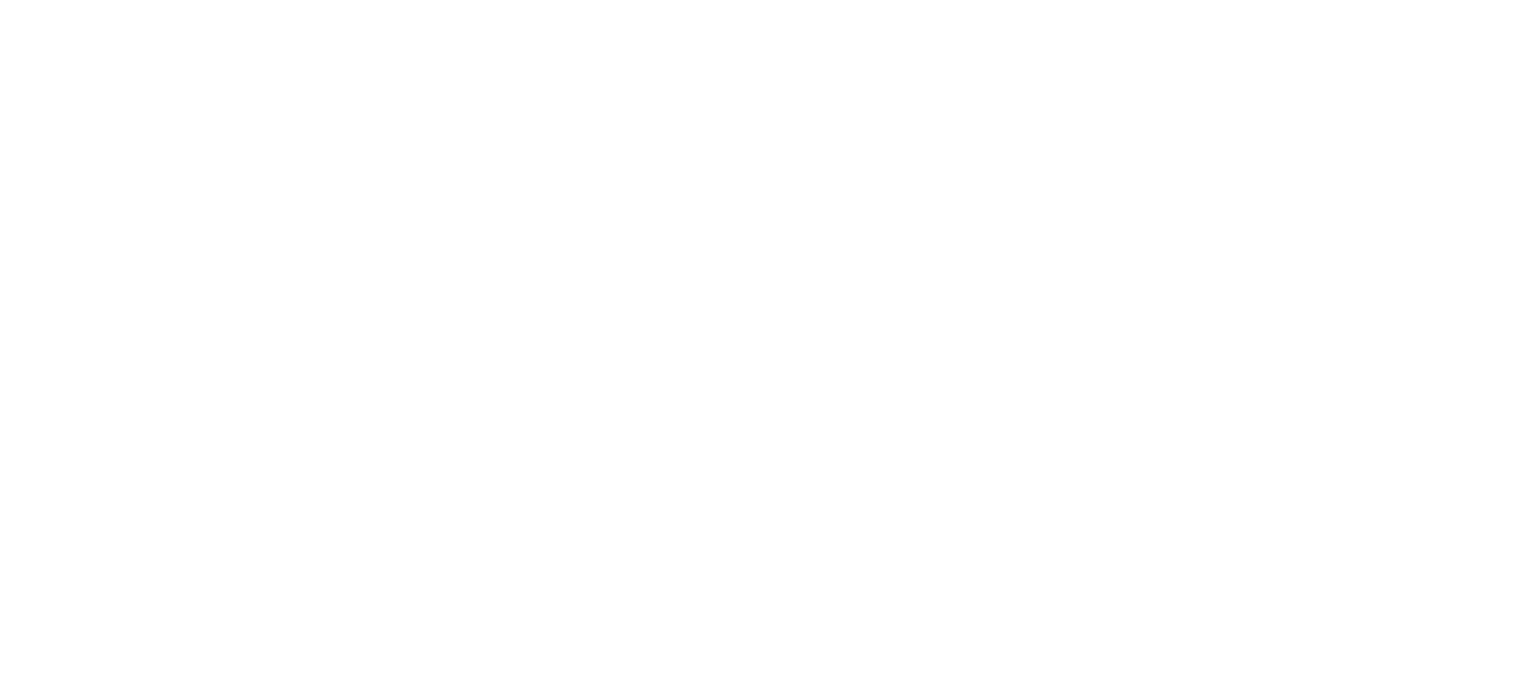 scroll, scrollTop: 0, scrollLeft: 0, axis: both 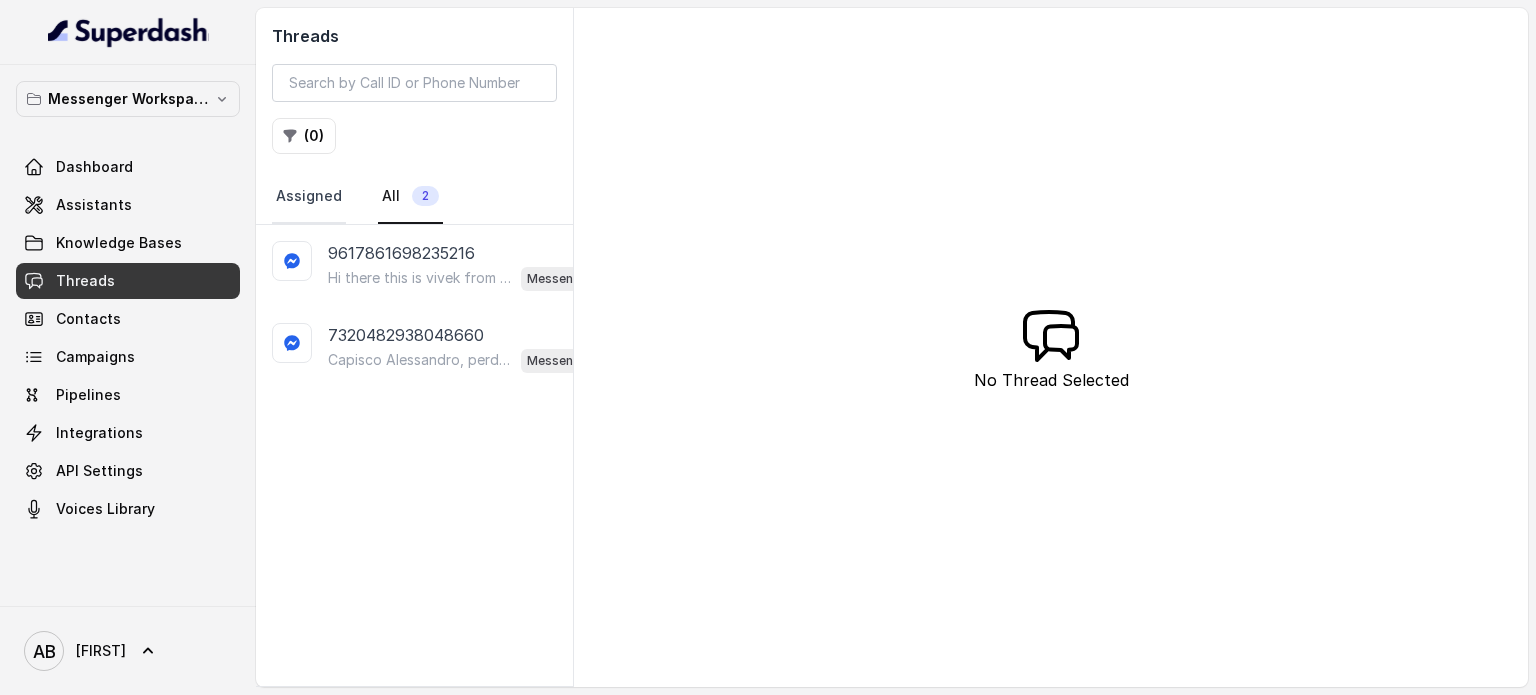 click on "Assigned" at bounding box center (309, 197) 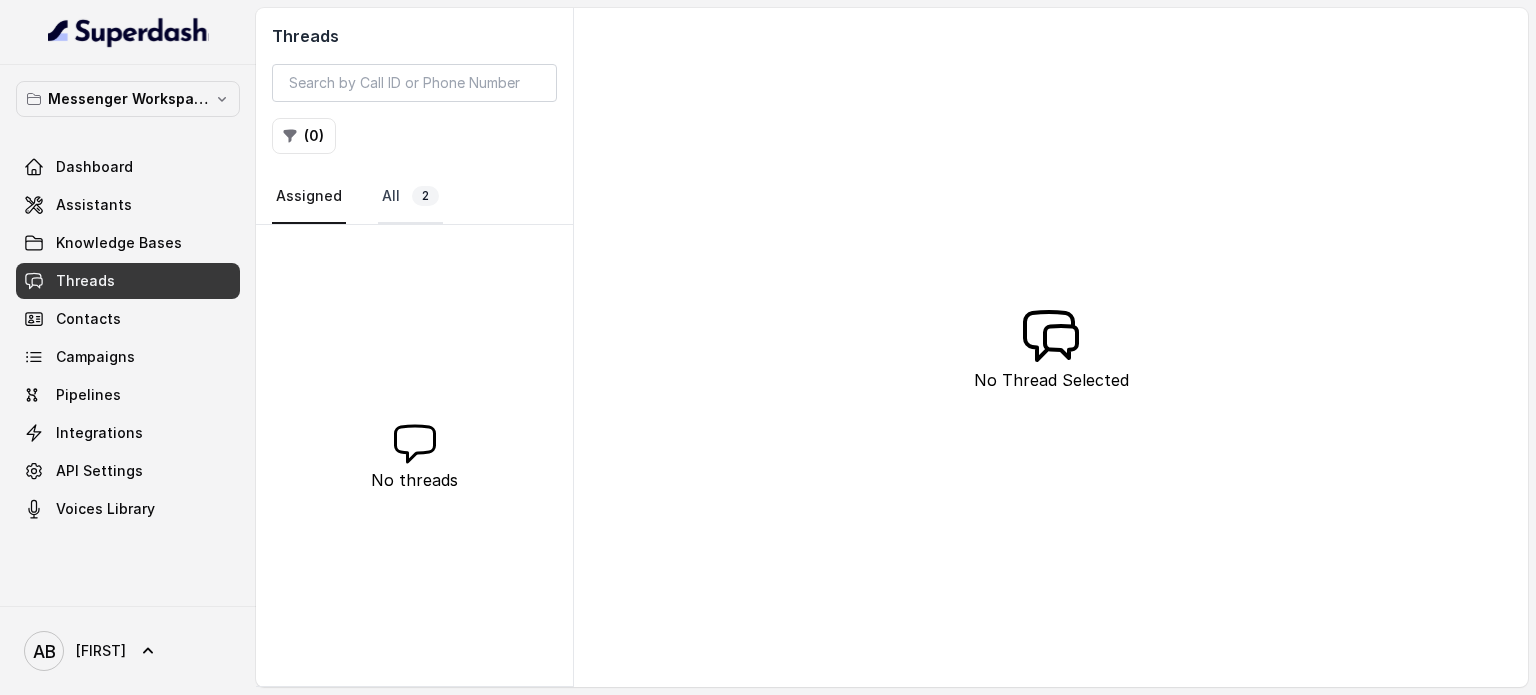 click on "All 2" at bounding box center (410, 197) 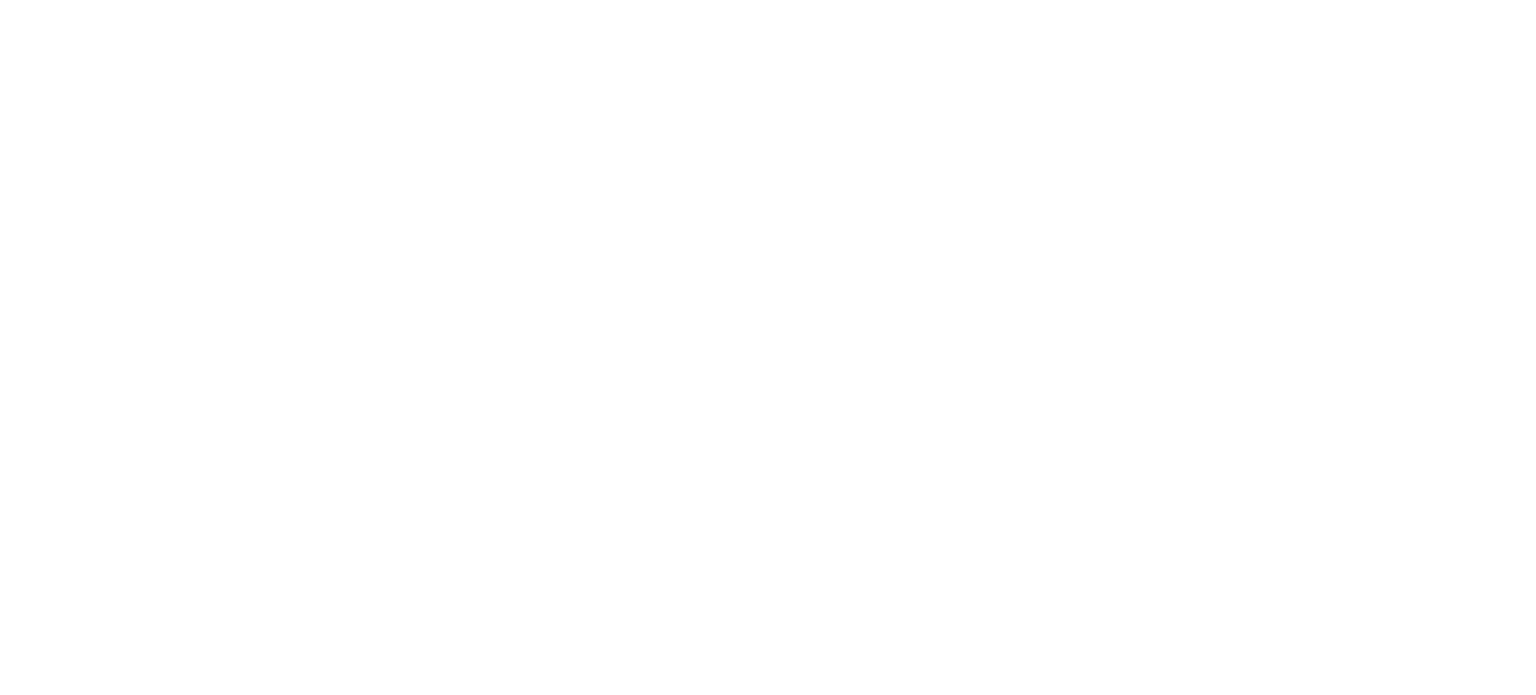 scroll, scrollTop: 0, scrollLeft: 0, axis: both 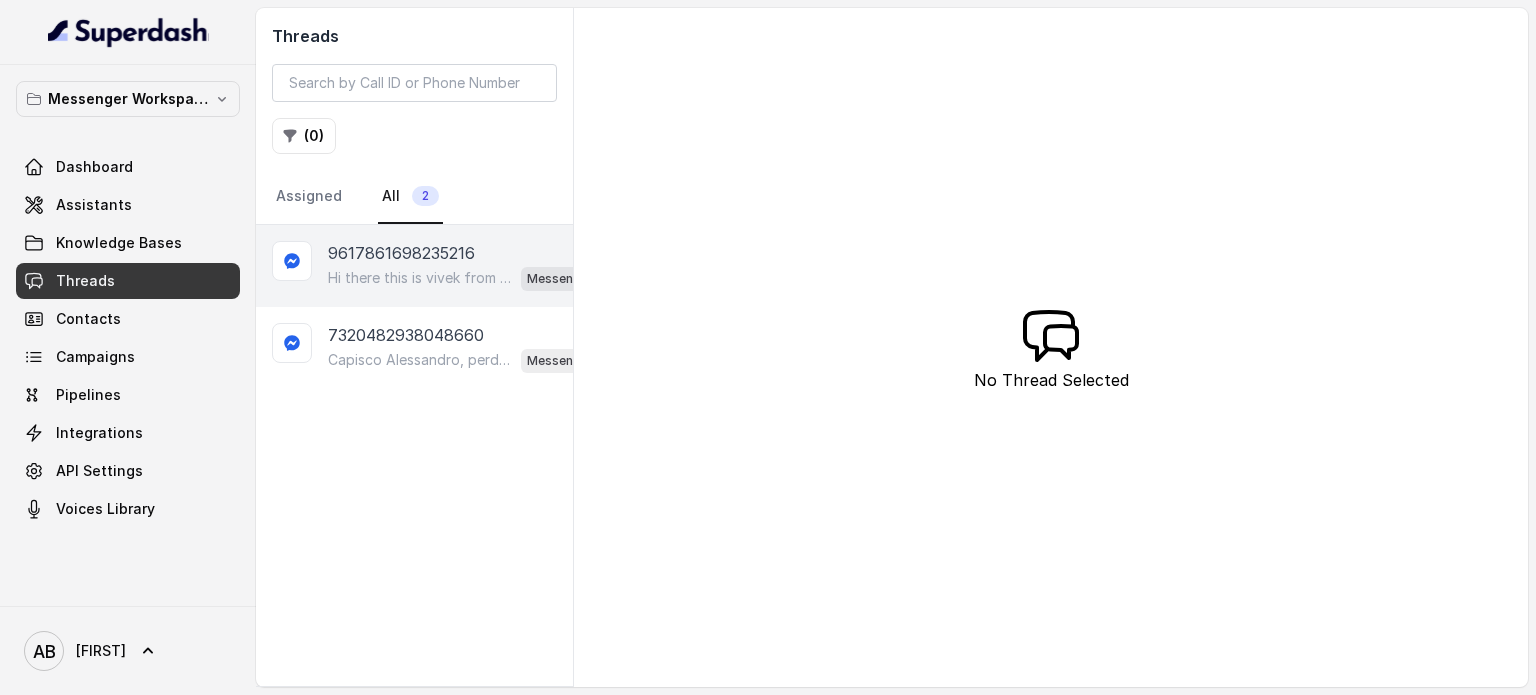 click on "Hi there this is vivek from superdash" at bounding box center [420, 278] 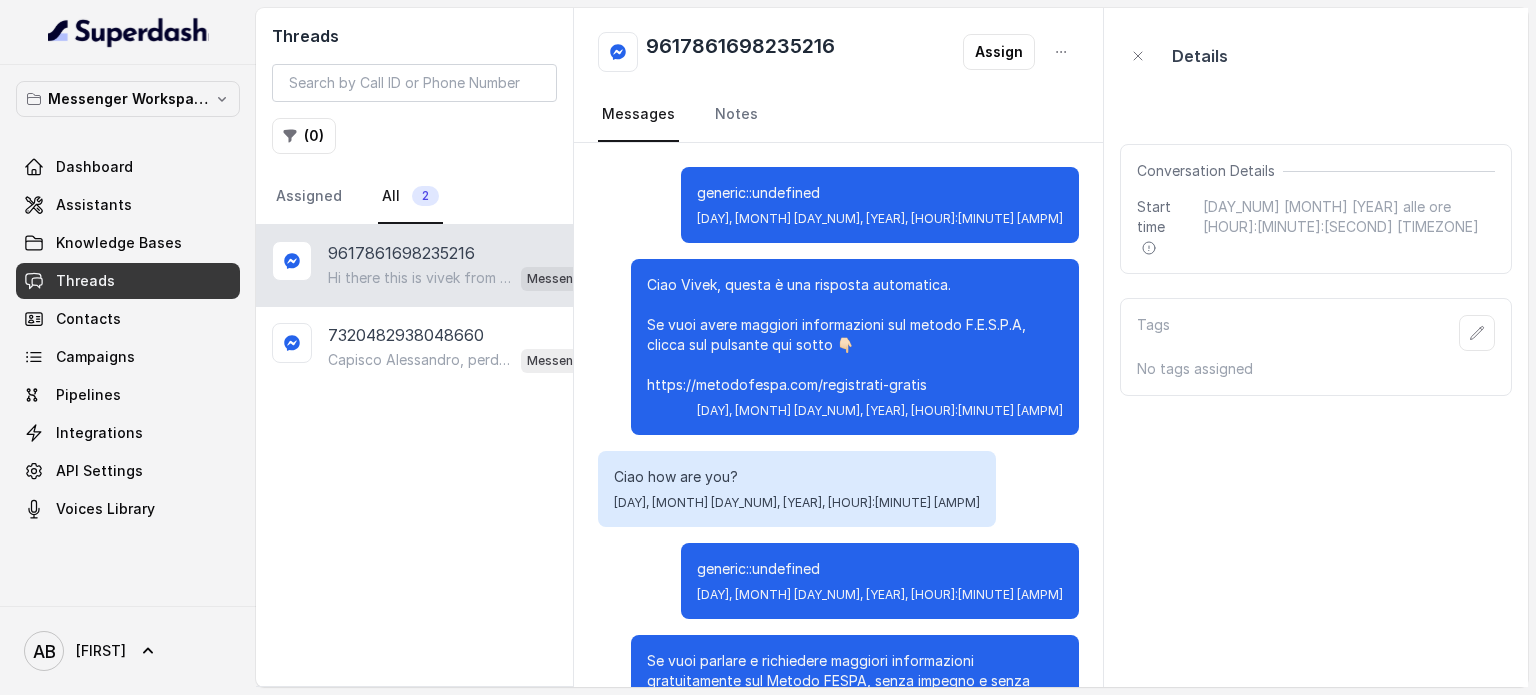 scroll, scrollTop: 8339, scrollLeft: 0, axis: vertical 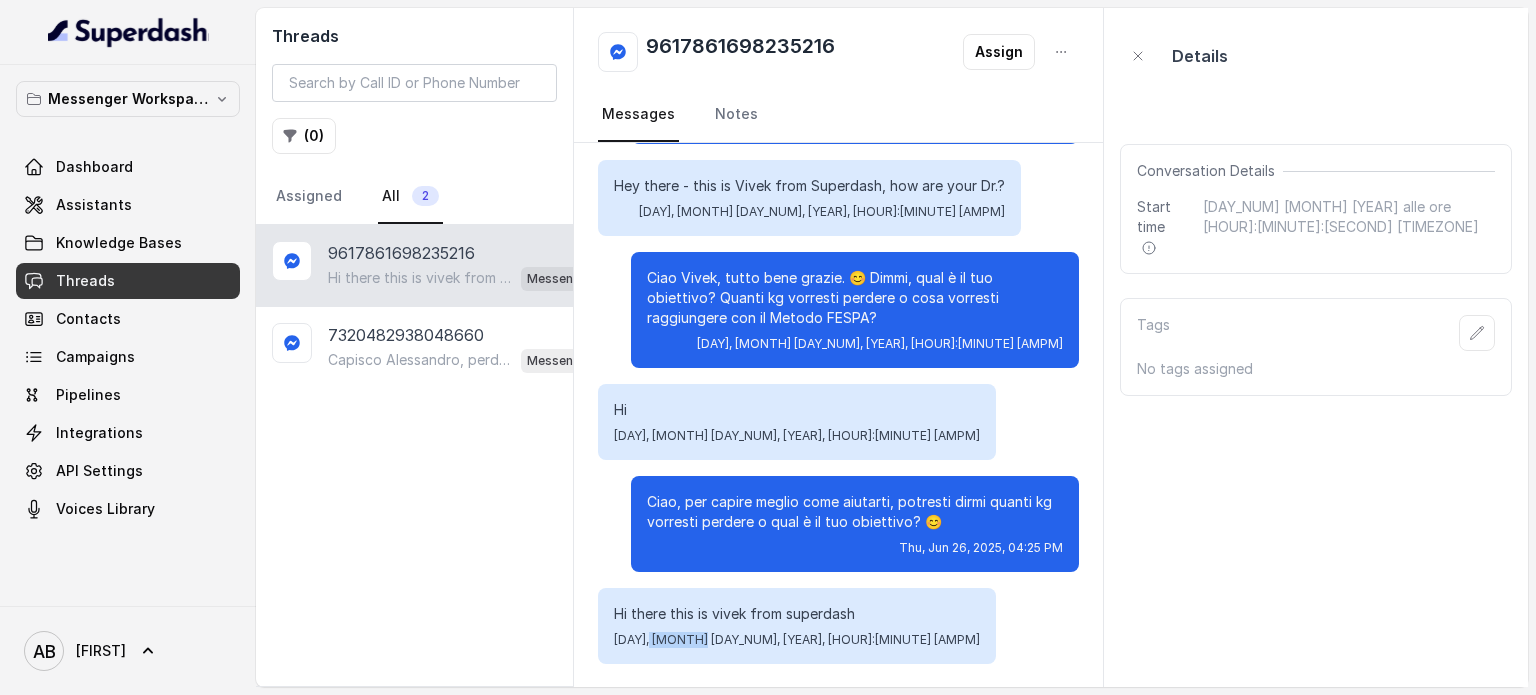 drag, startPoint x: 738, startPoint y: 645, endPoint x: 785, endPoint y: 632, distance: 48.76474 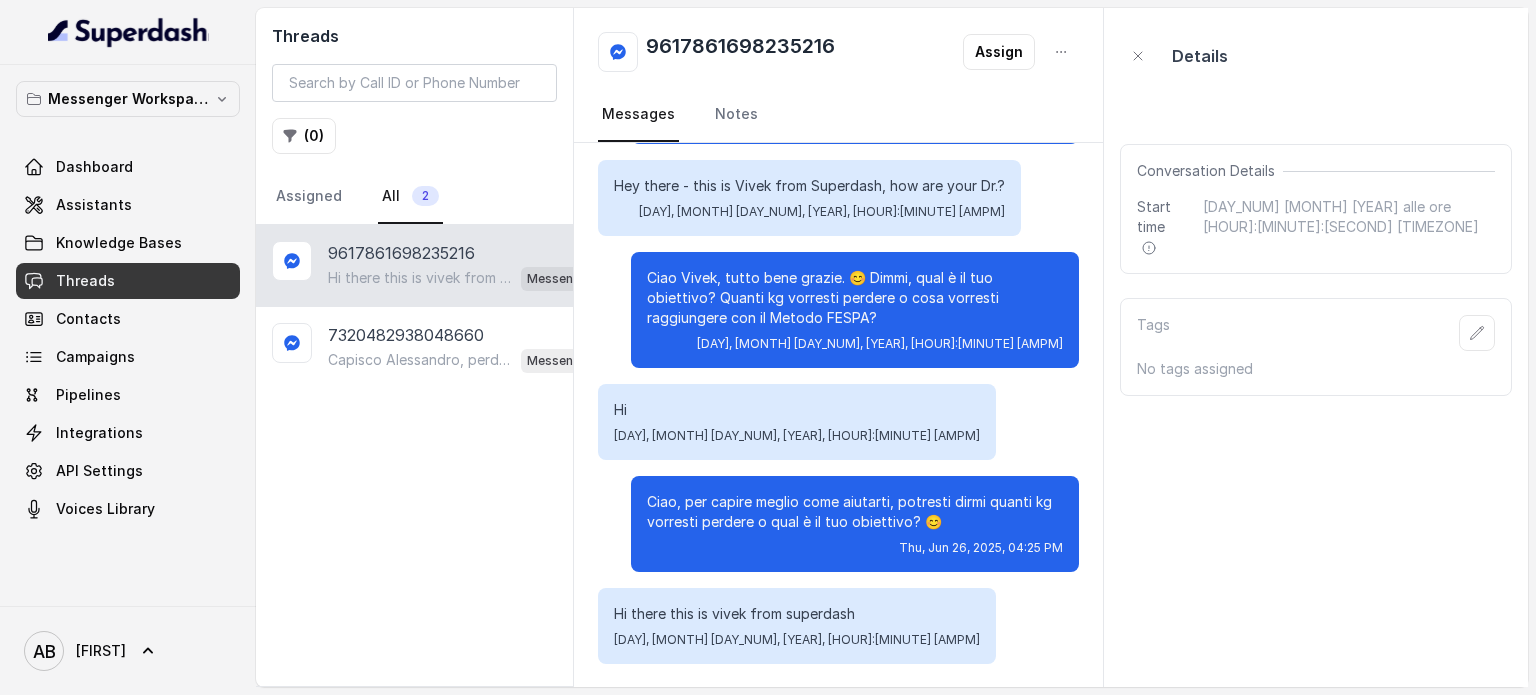 click on "Hi there this is vivek from superdash" at bounding box center (797, 614) 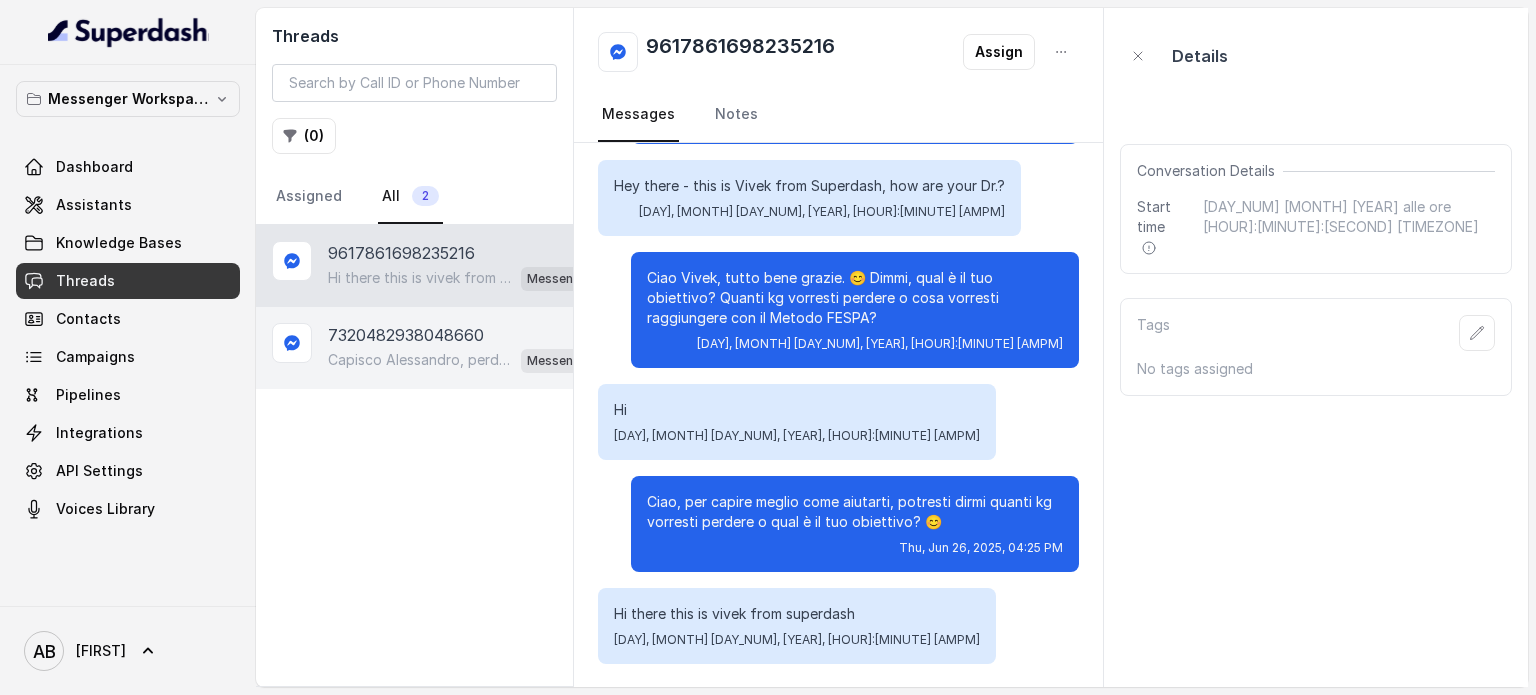 click on "Capisco Alessandro, perdere 50 kg è una sfida importante, ma con il Metodo FESPA è assolutamente possibile raggiungere un corpo magro, tonico ed armonico senza diete noiose.
Prima di prenotare, dimmi: cosa hai provato finora e cosa ti ha fatto smettere? Messenger Metodo FESPA v2" at bounding box center [470, 360] 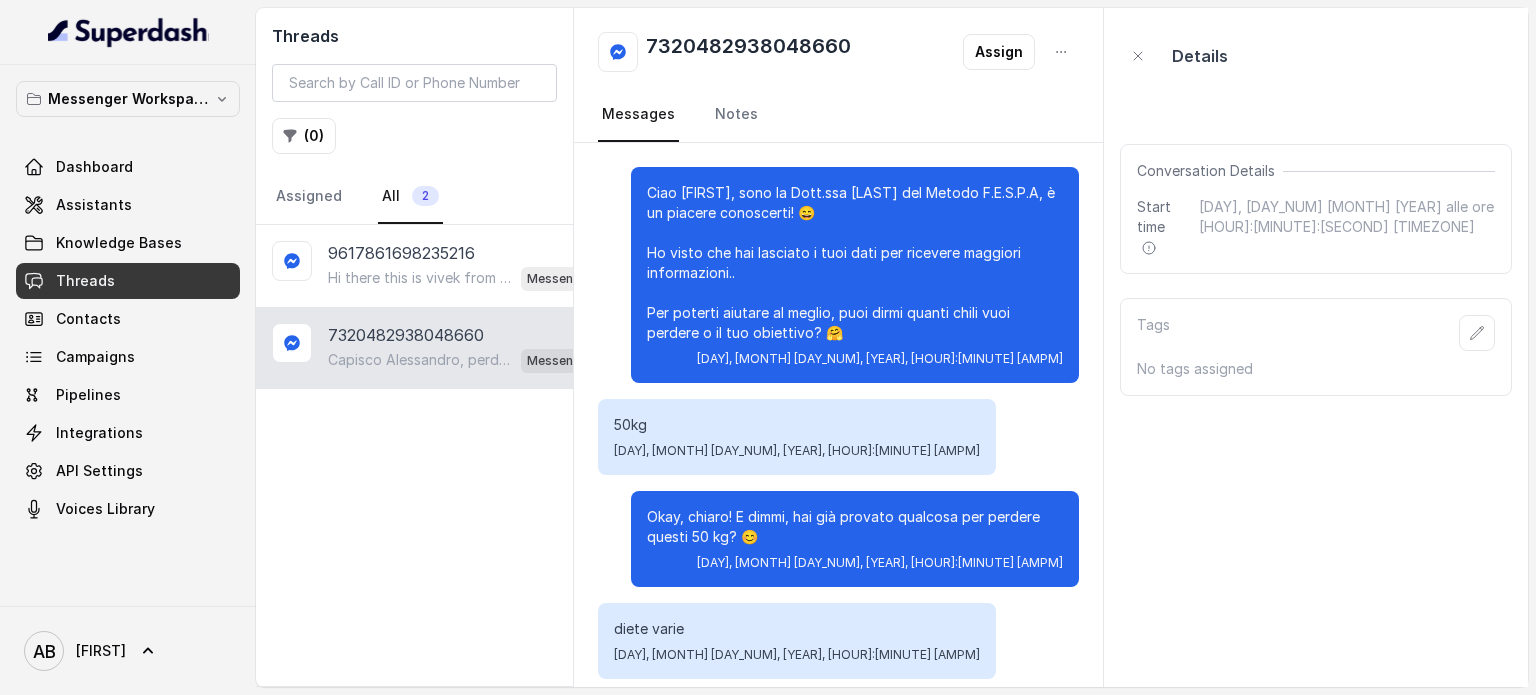 scroll, scrollTop: 3483, scrollLeft: 0, axis: vertical 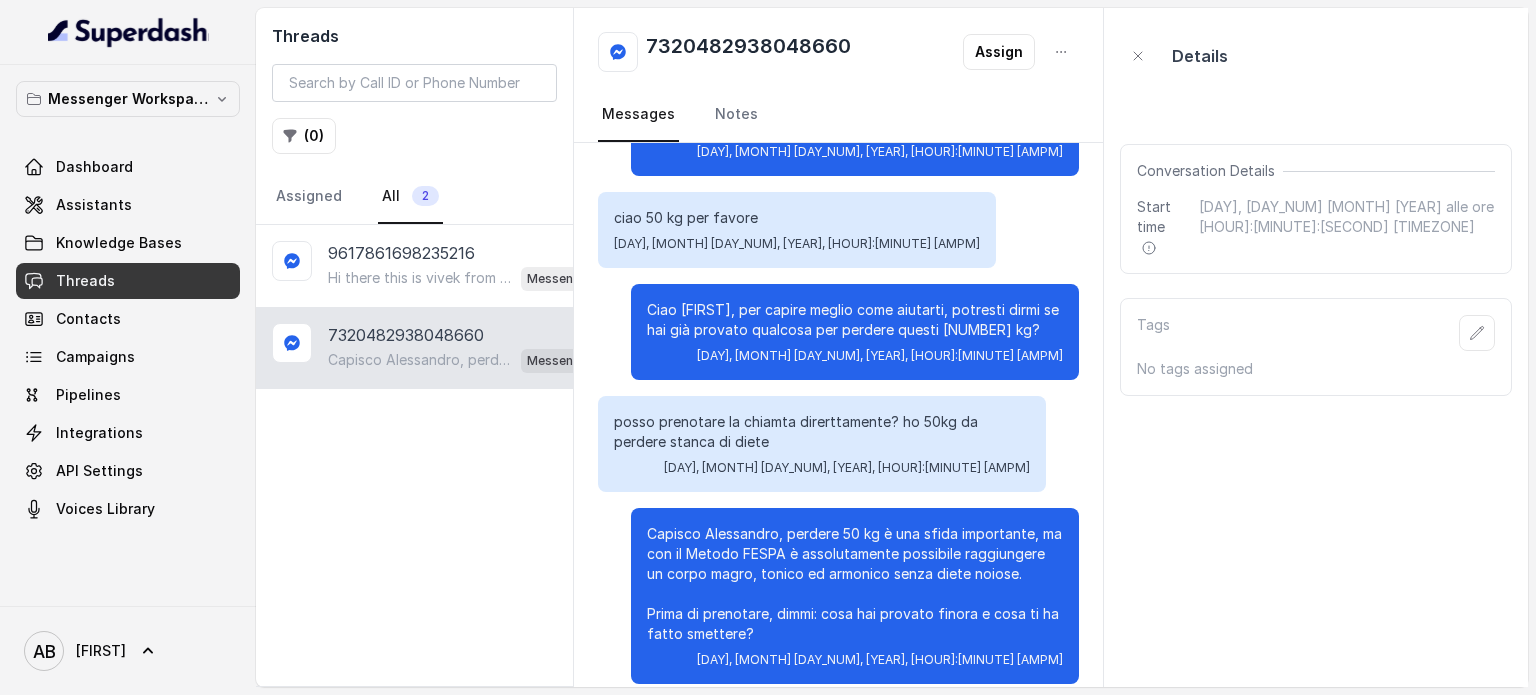 drag, startPoint x: 464, startPoint y: 247, endPoint x: 490, endPoint y: 353, distance: 109.14211 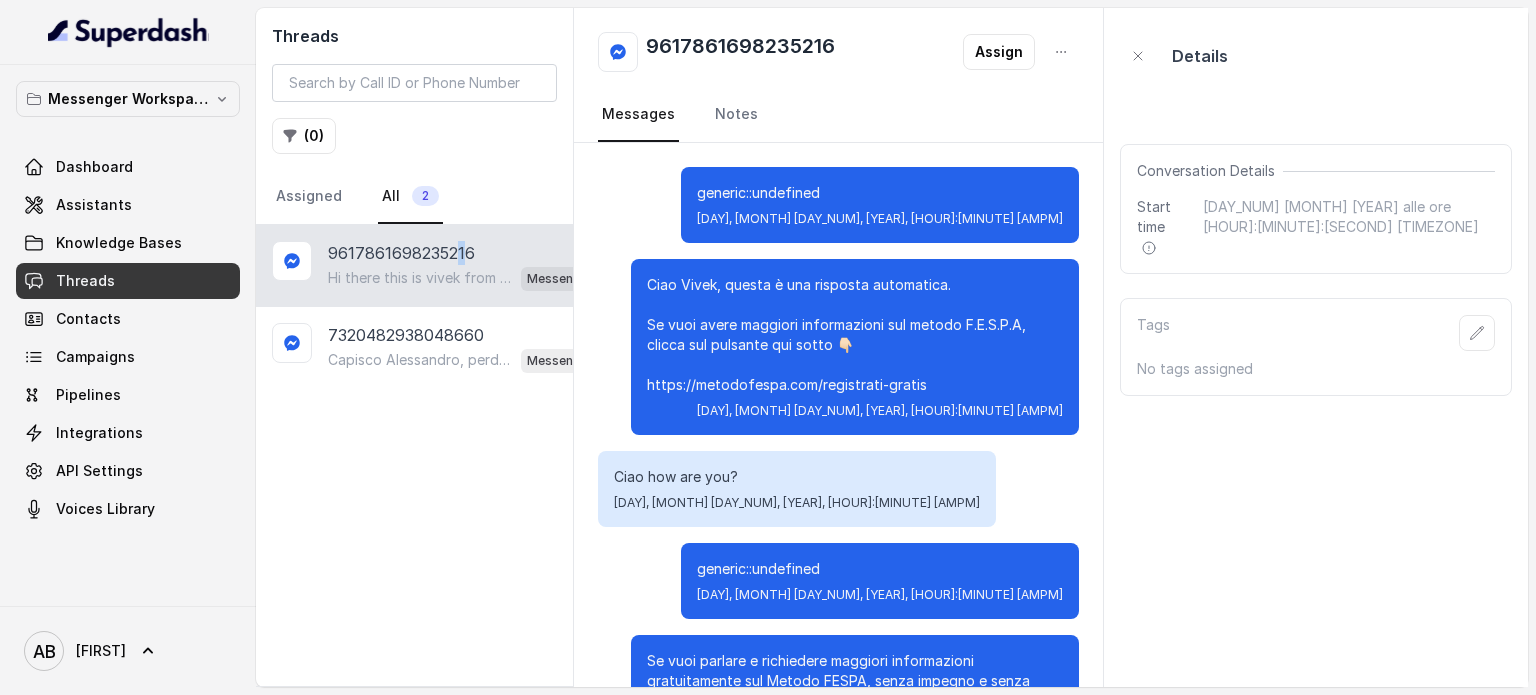 scroll, scrollTop: 8339, scrollLeft: 0, axis: vertical 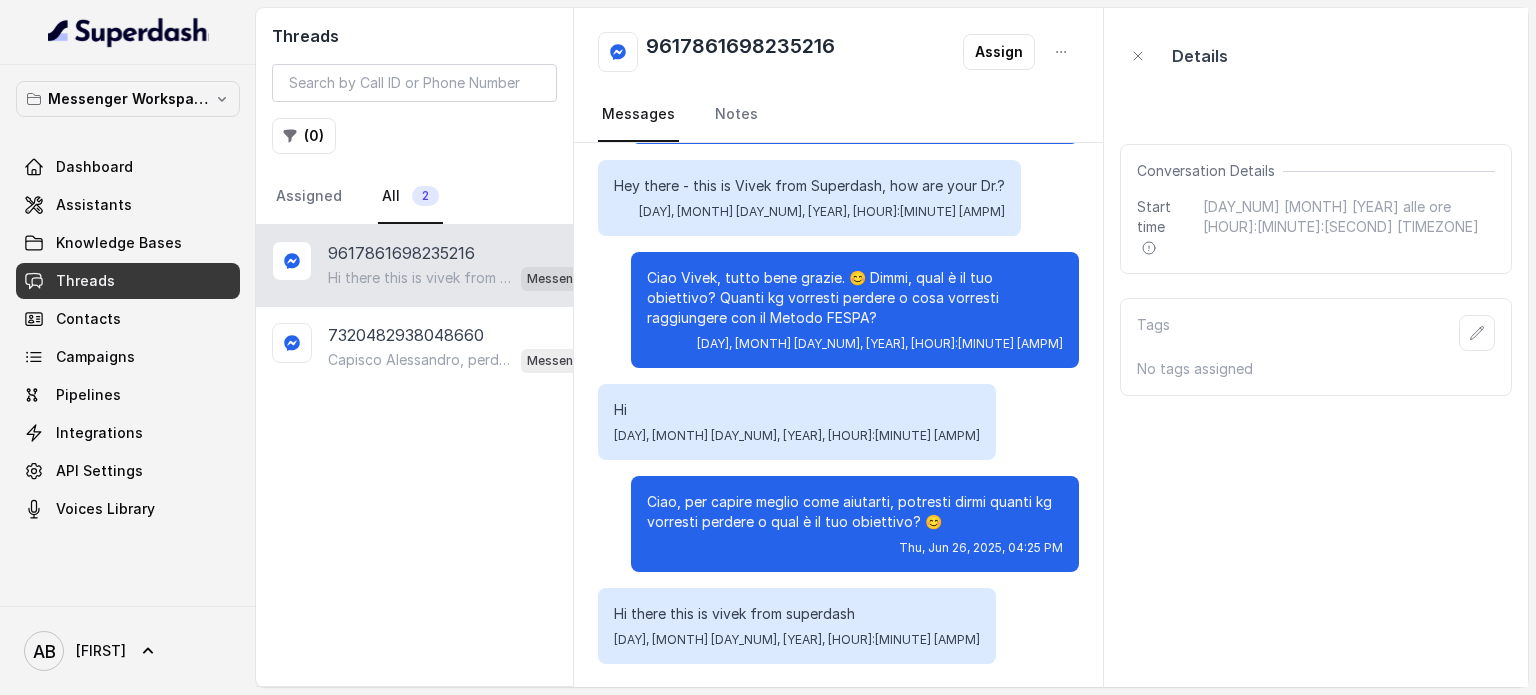 click on "Hi Thu, Jun 26, 2025, 04:24 PM" at bounding box center [838, 422] 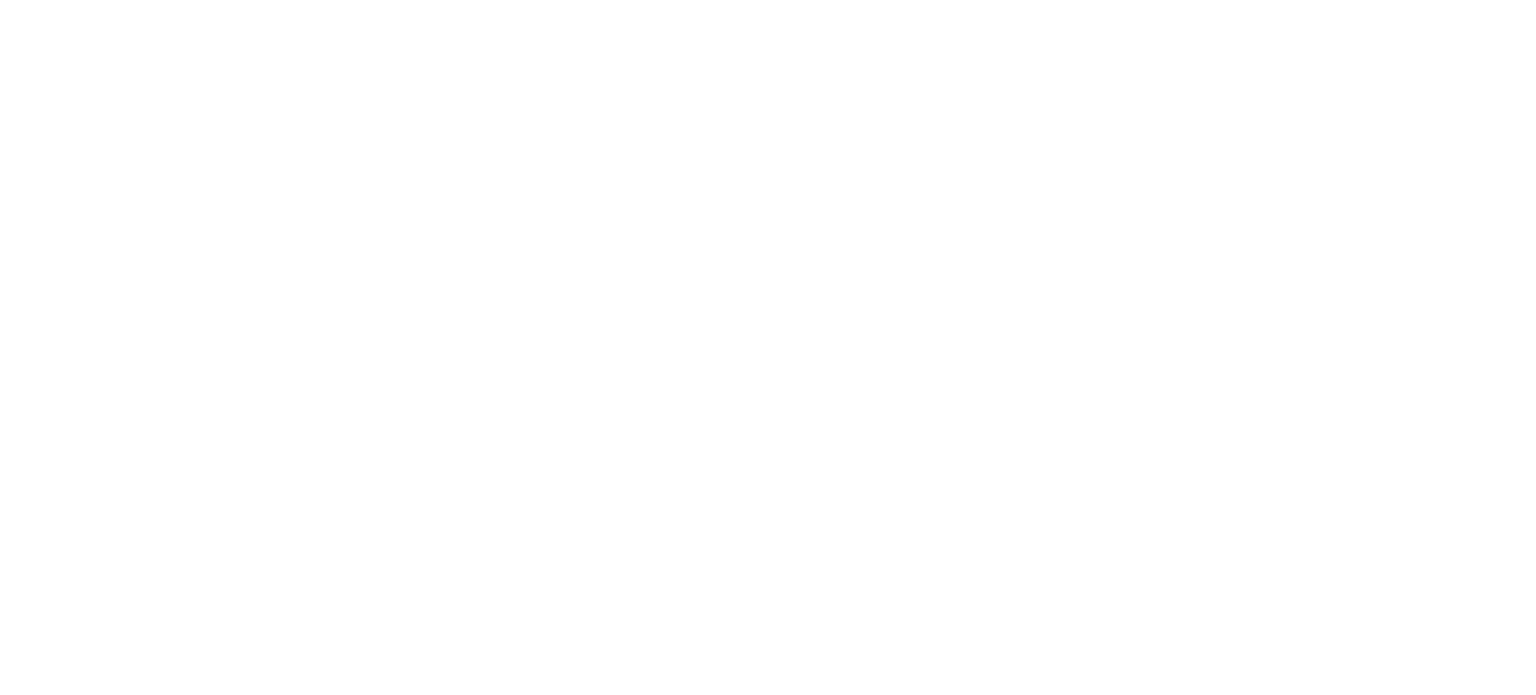 scroll, scrollTop: 0, scrollLeft: 0, axis: both 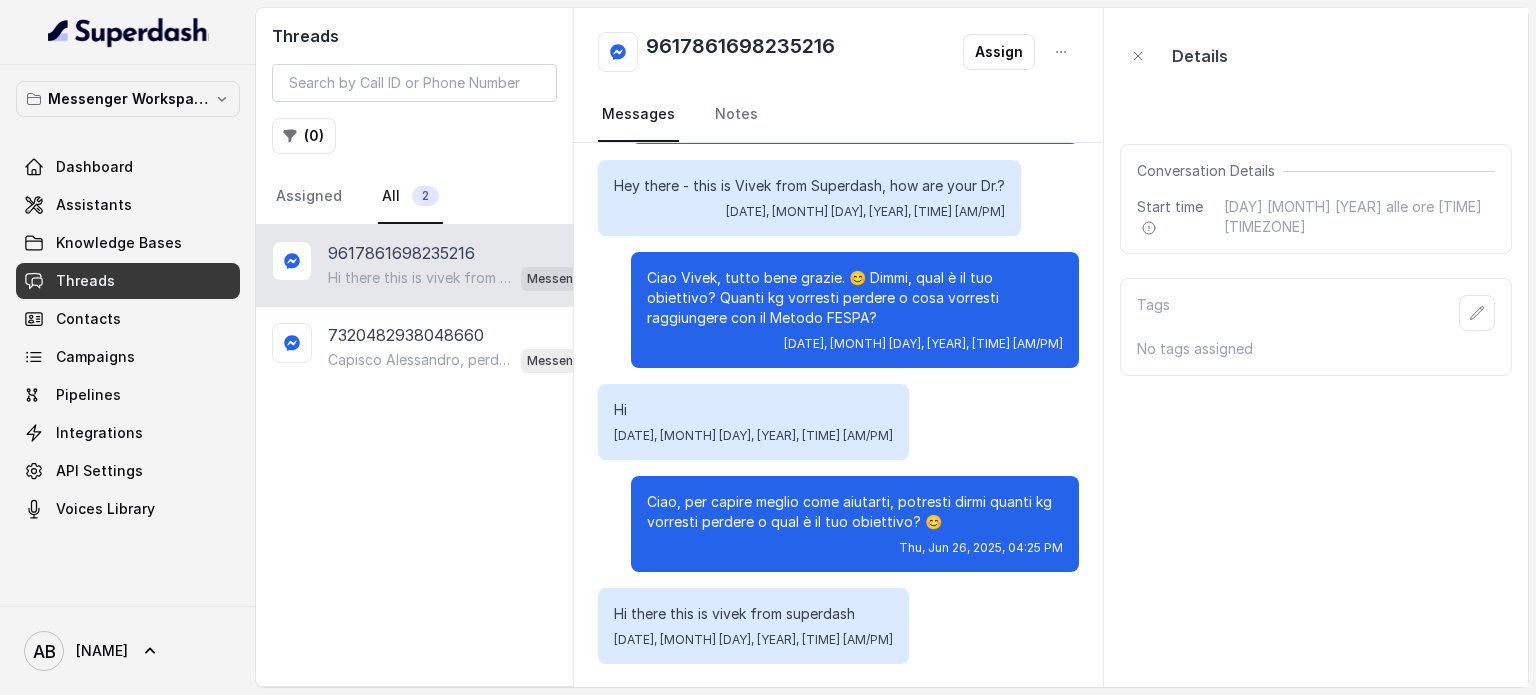 click on "Hi there this is vivek from superdash" at bounding box center [420, 278] 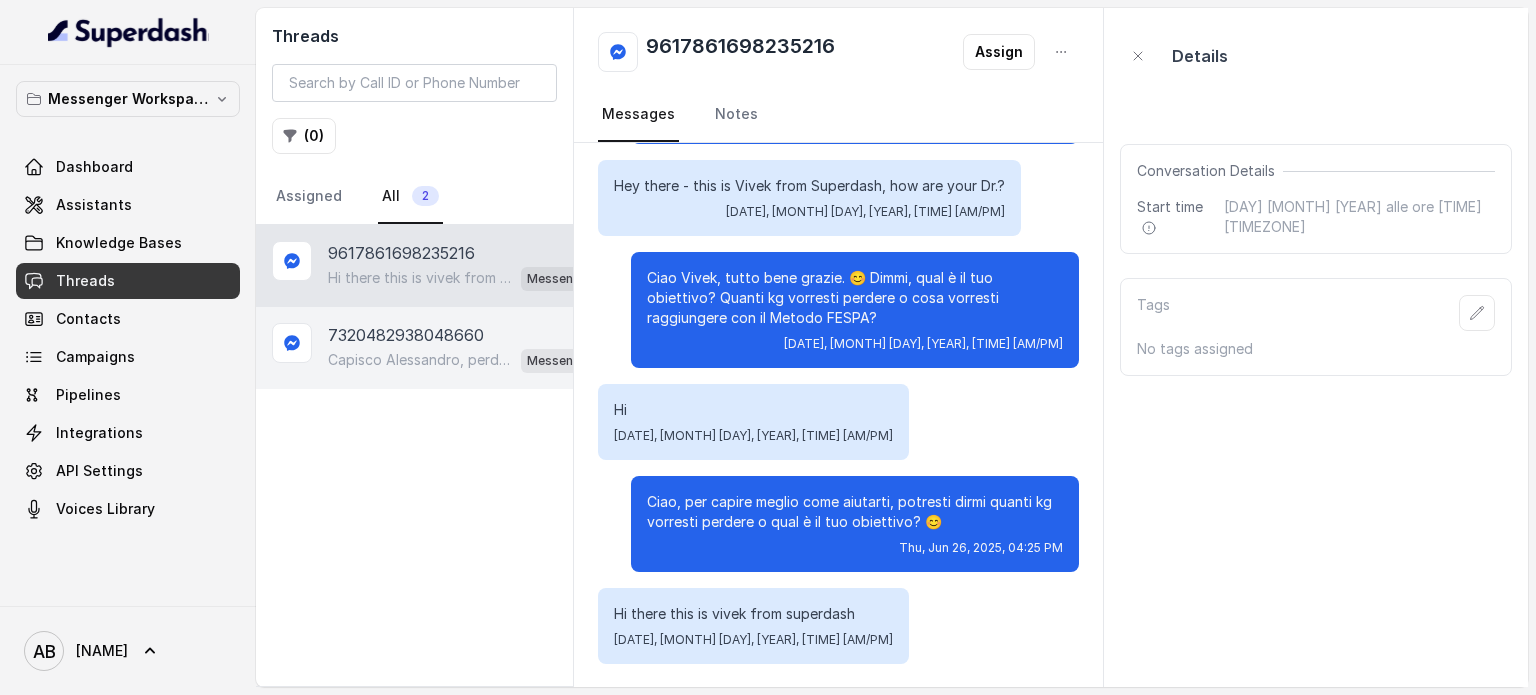 click on "Capisco Alessandro, perdere 50 kg è una sfida importante, ma con il Metodo FESPA è assolutamente possibile raggiungere un corpo magro, tonico ed armonico senza diete noiose.
Prima di prenotare, dimmi: cosa hai provato finora e cosa ti ha fatto smettere?" at bounding box center [420, 360] 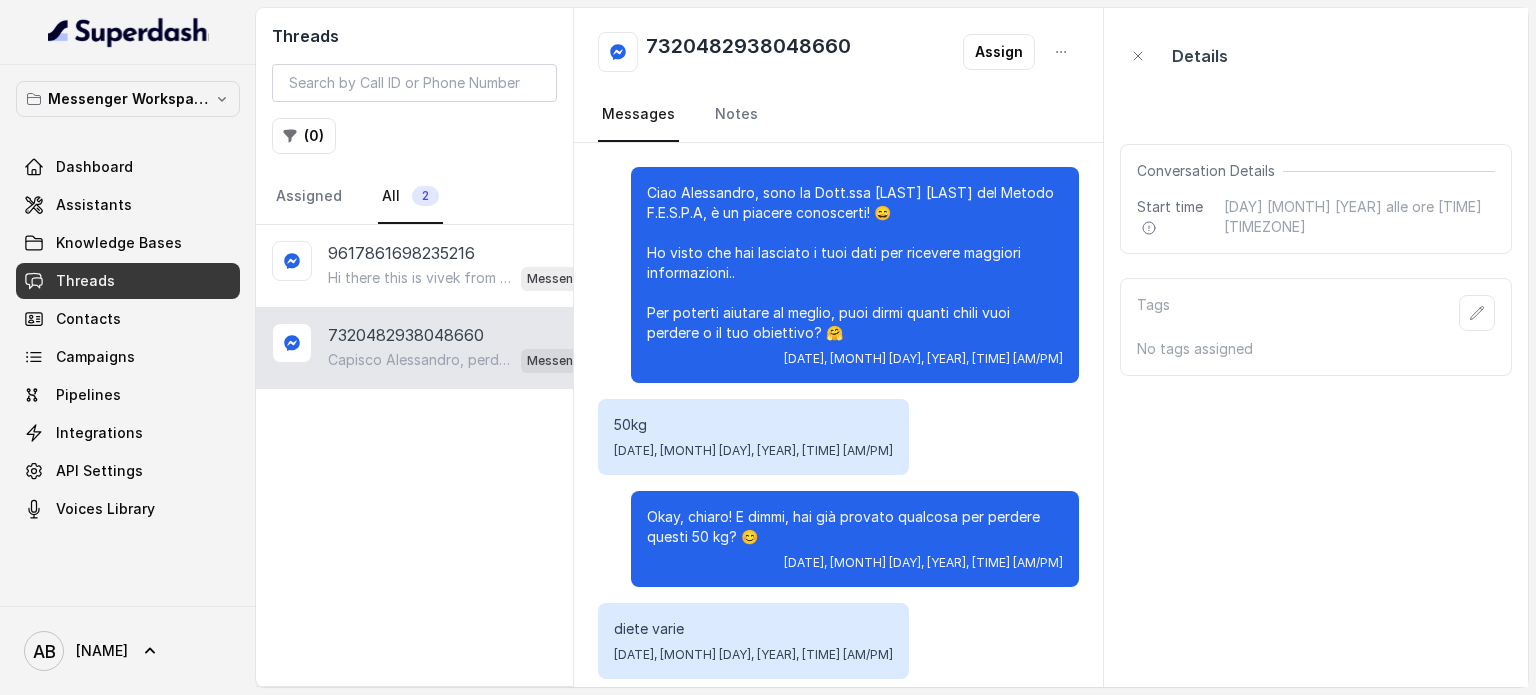 scroll, scrollTop: 3483, scrollLeft: 0, axis: vertical 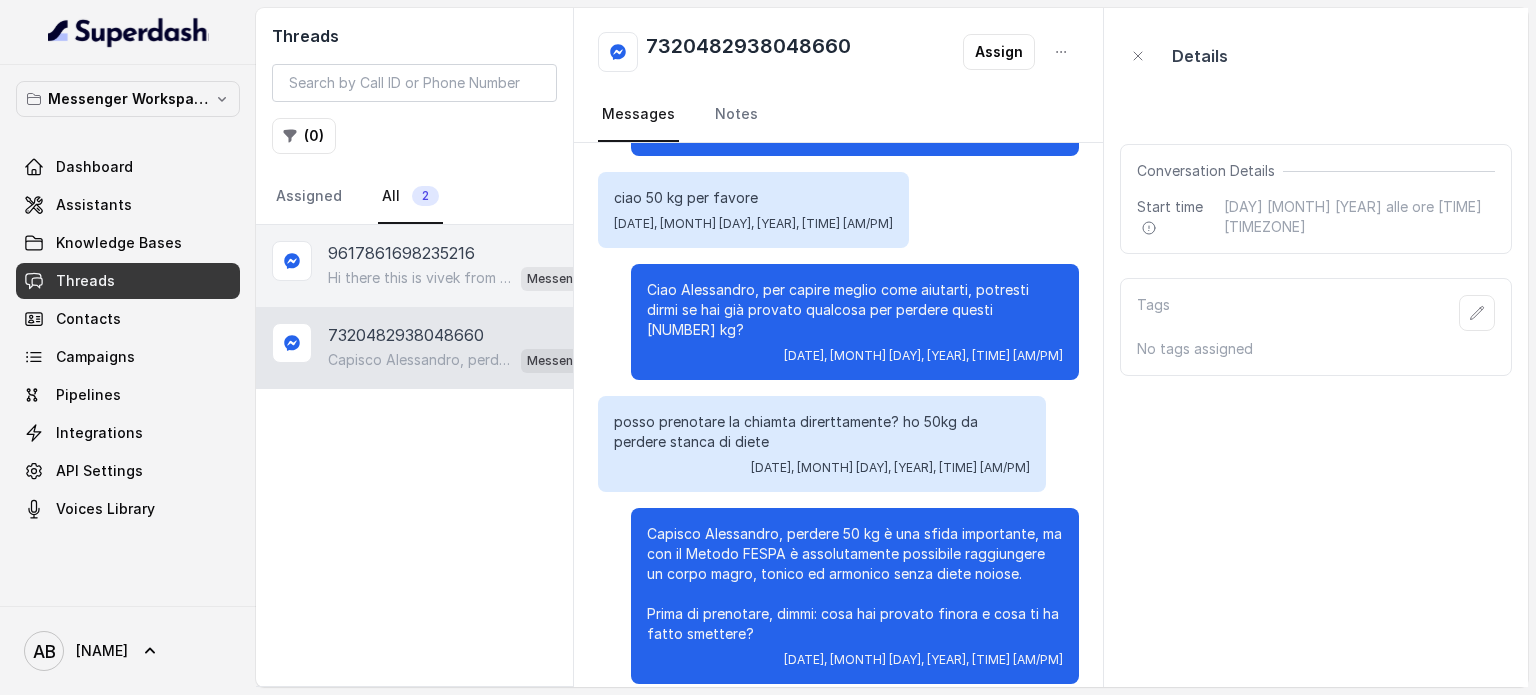 click on "9617861698235216" at bounding box center (401, 253) 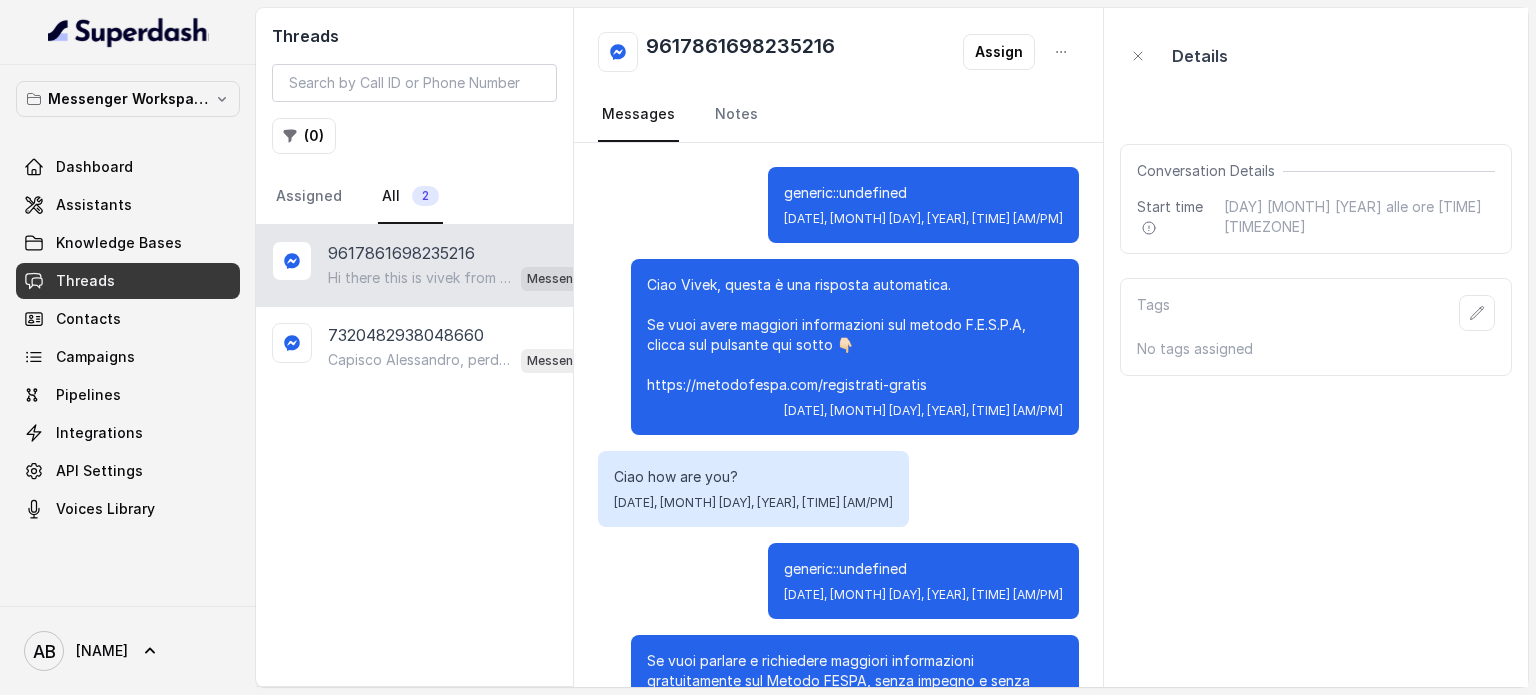 scroll, scrollTop: 8339, scrollLeft: 0, axis: vertical 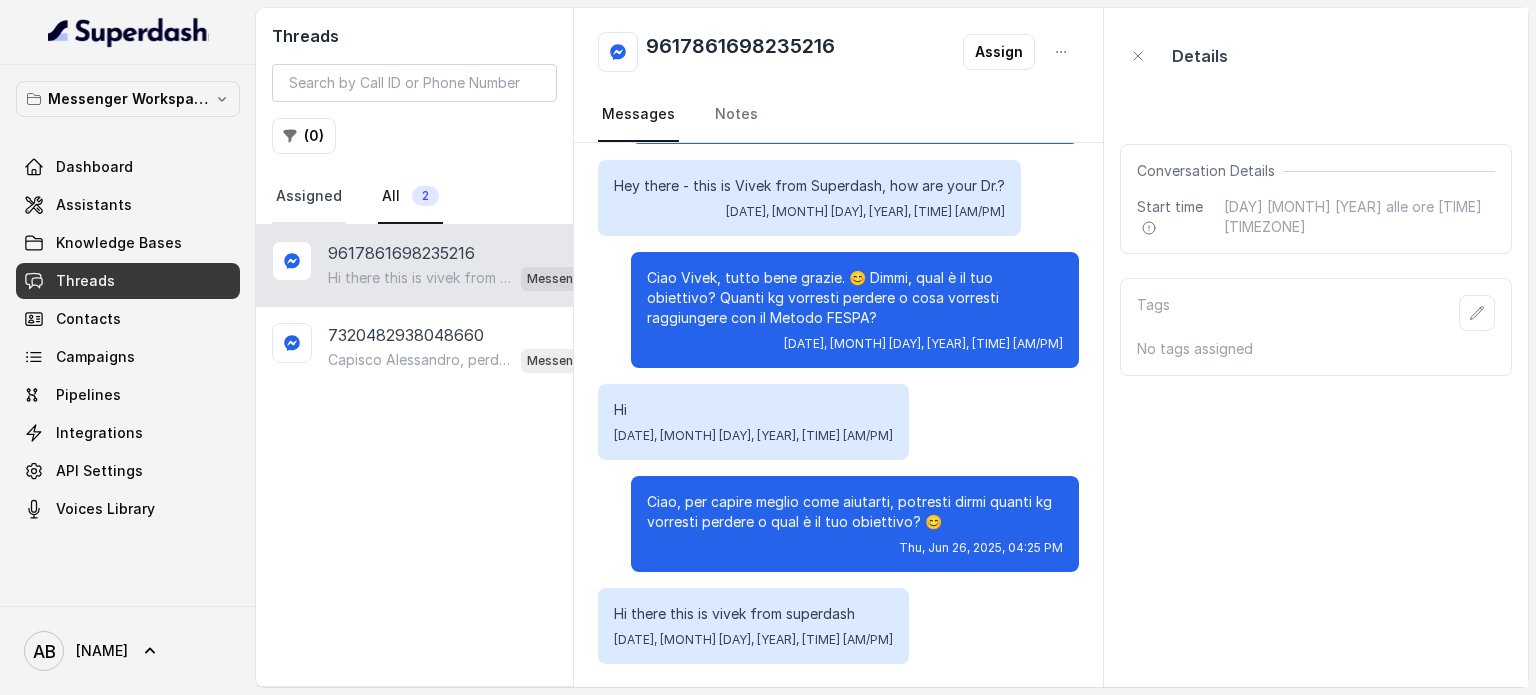 click on "Assigned" at bounding box center (309, 197) 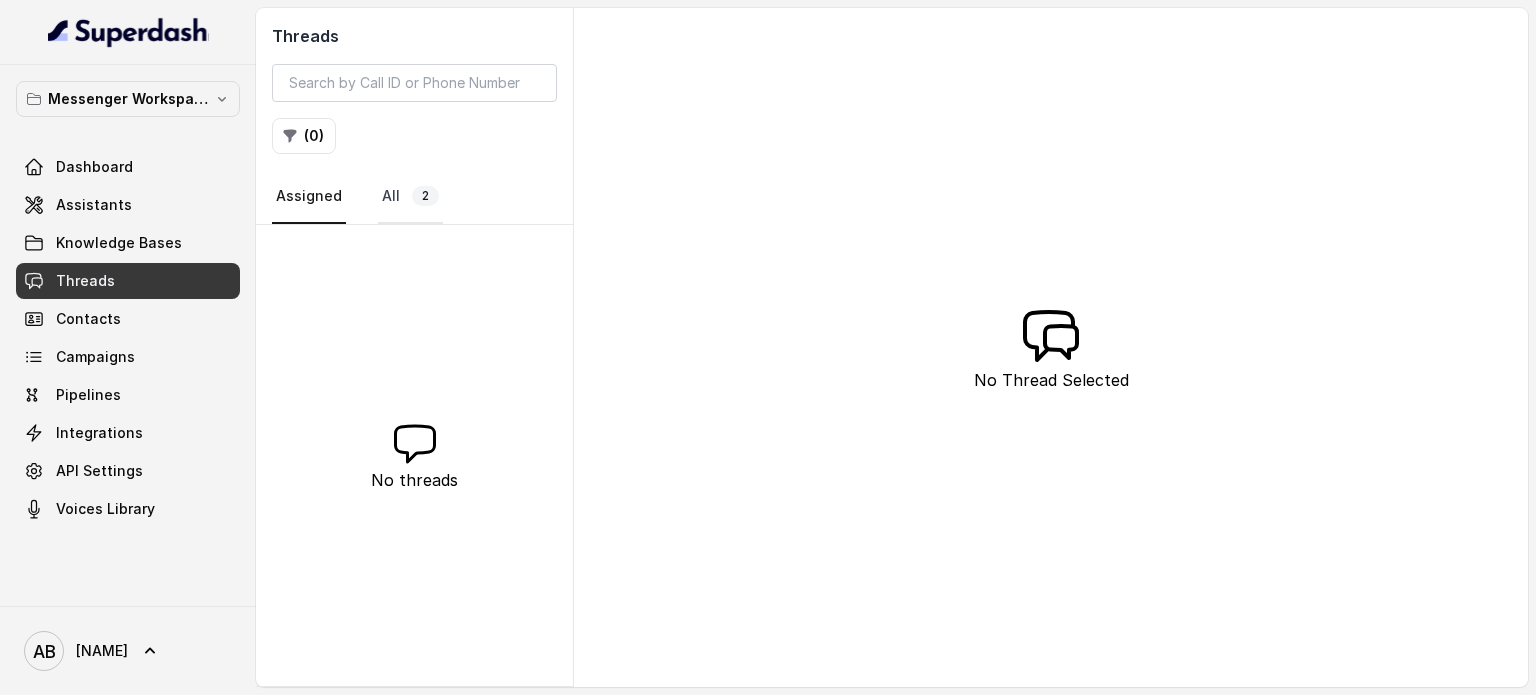 click on "All 2" at bounding box center [410, 197] 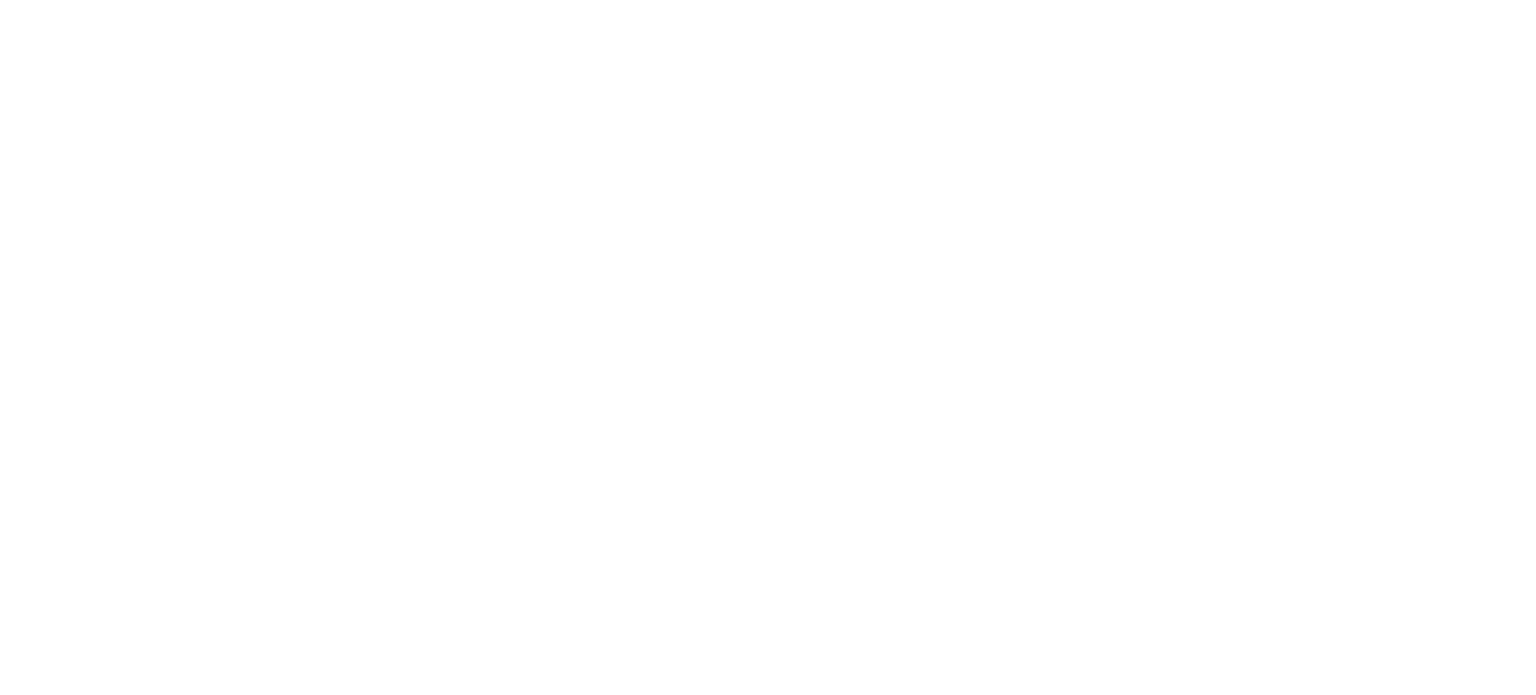 scroll, scrollTop: 0, scrollLeft: 0, axis: both 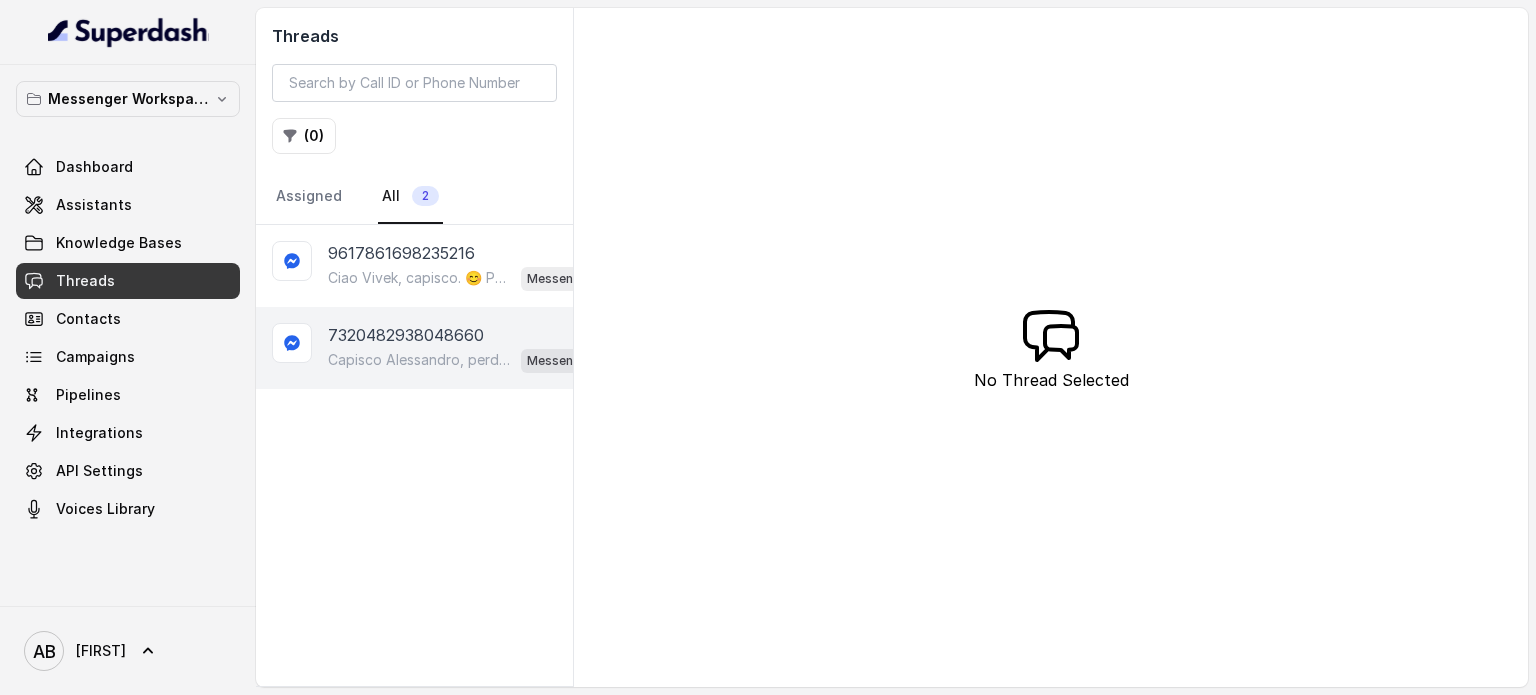 click on "7320482938048660" at bounding box center (406, 335) 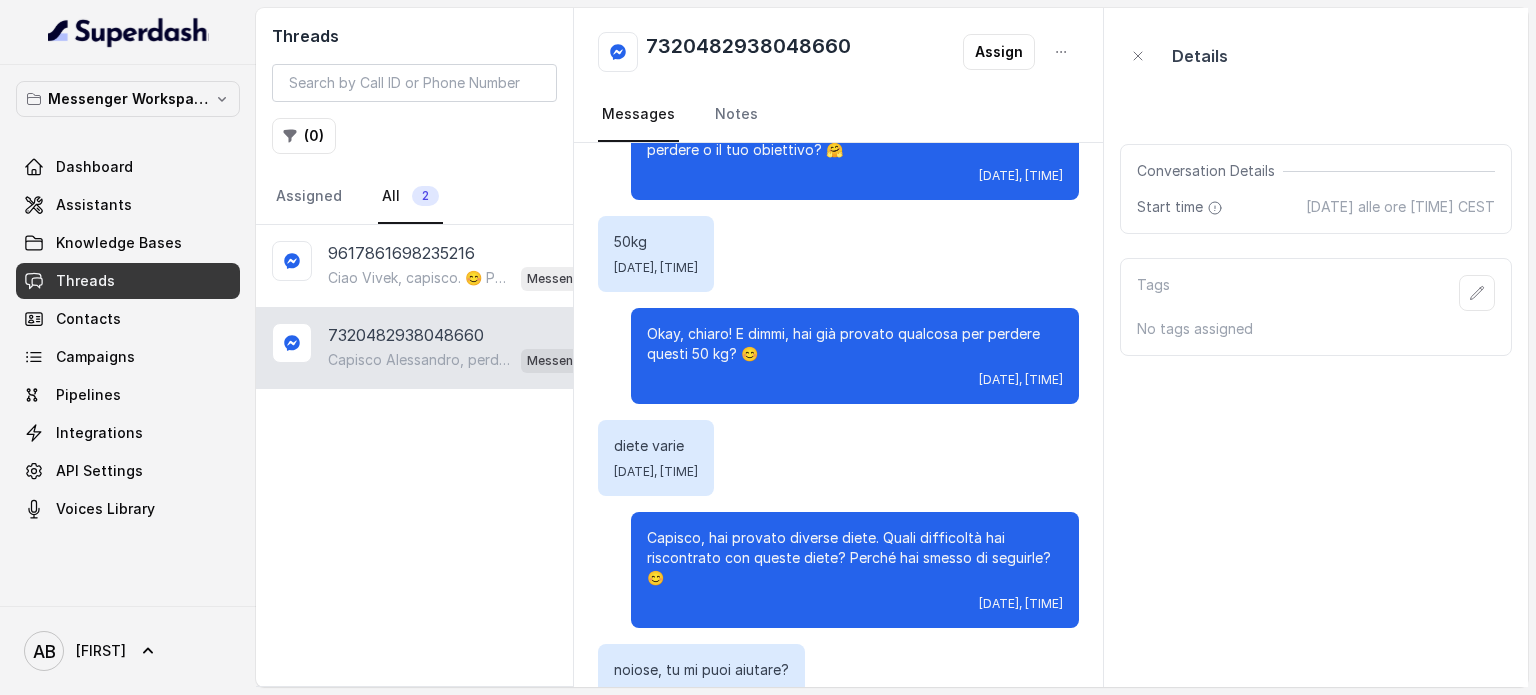scroll, scrollTop: 0, scrollLeft: 0, axis: both 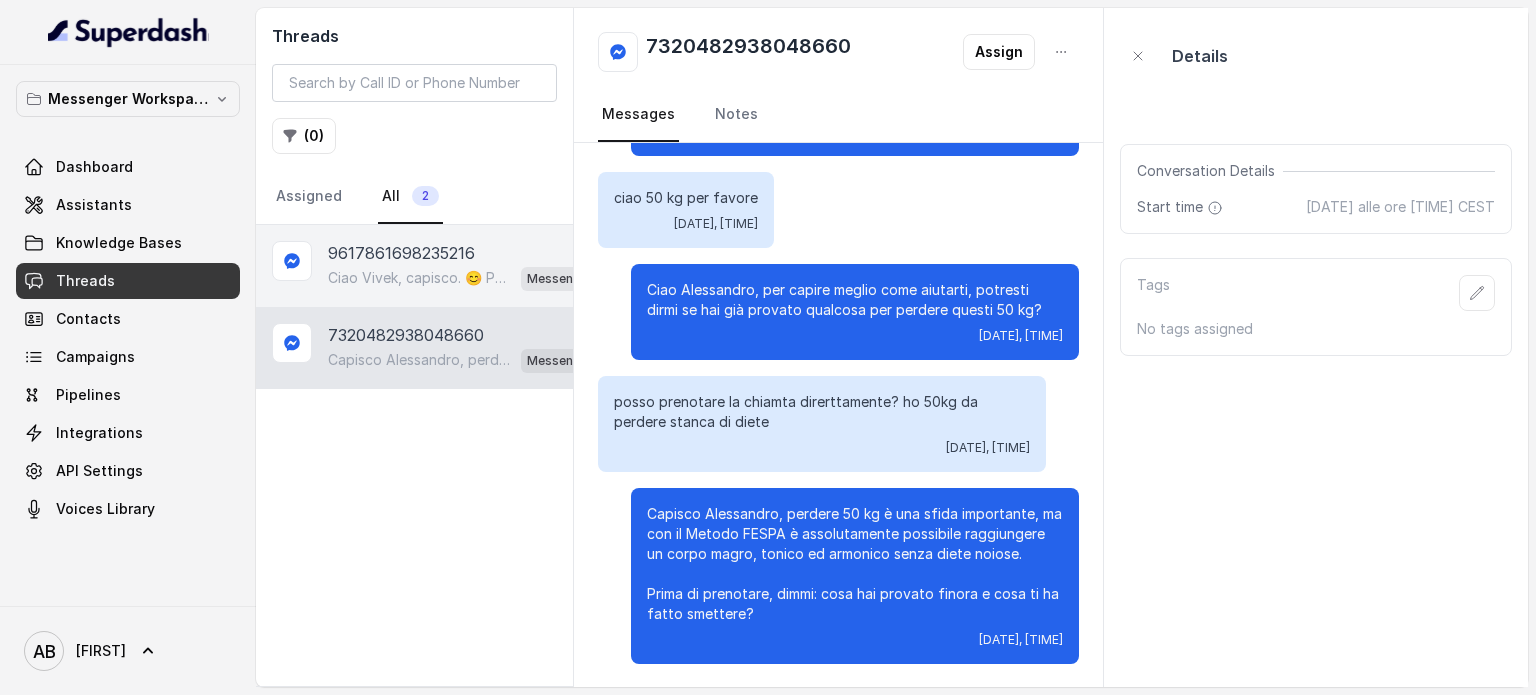 click on "Ciao Vivek, capisco. 😊 Per aiutarti al meglio, dimmi quanti kg vorresti perdere o qual è il tuo obiettivo con il Metodo FESPA?" at bounding box center (420, 278) 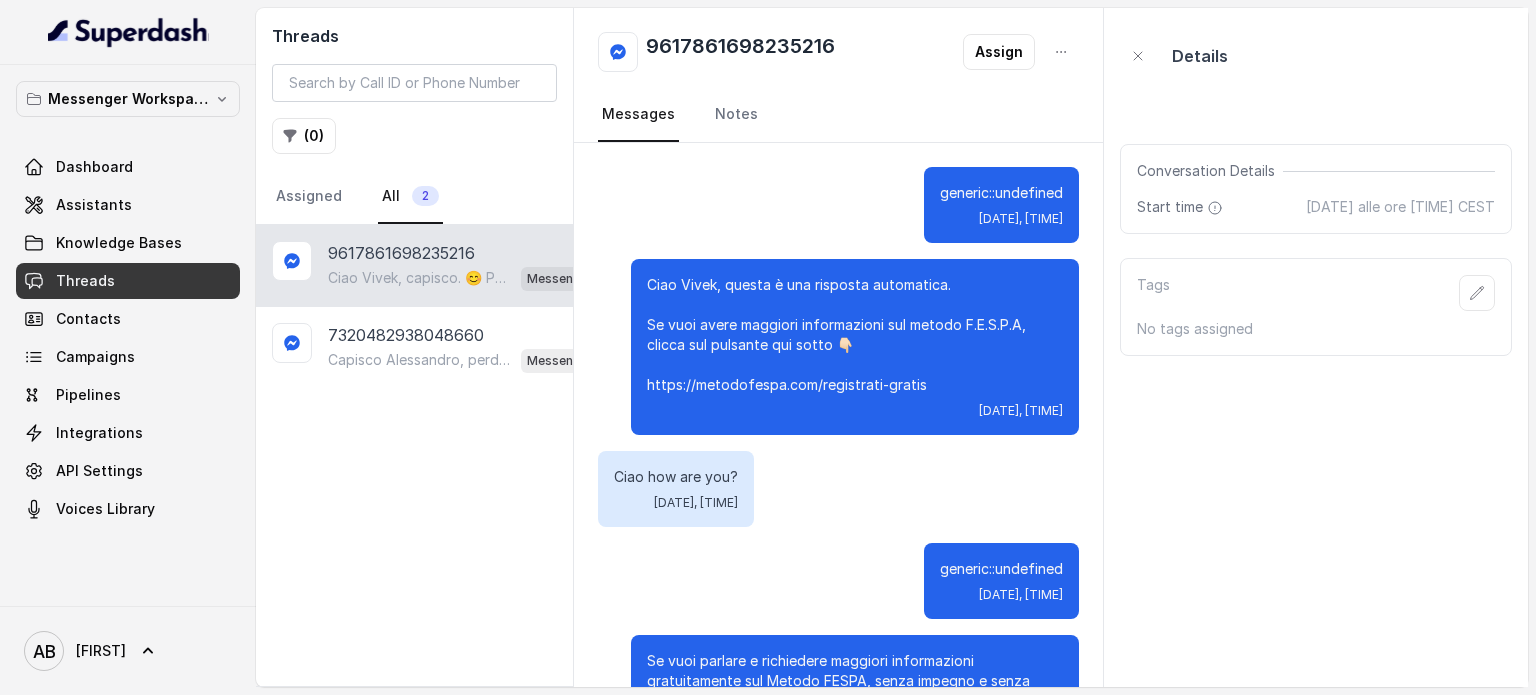 scroll, scrollTop: 8451, scrollLeft: 0, axis: vertical 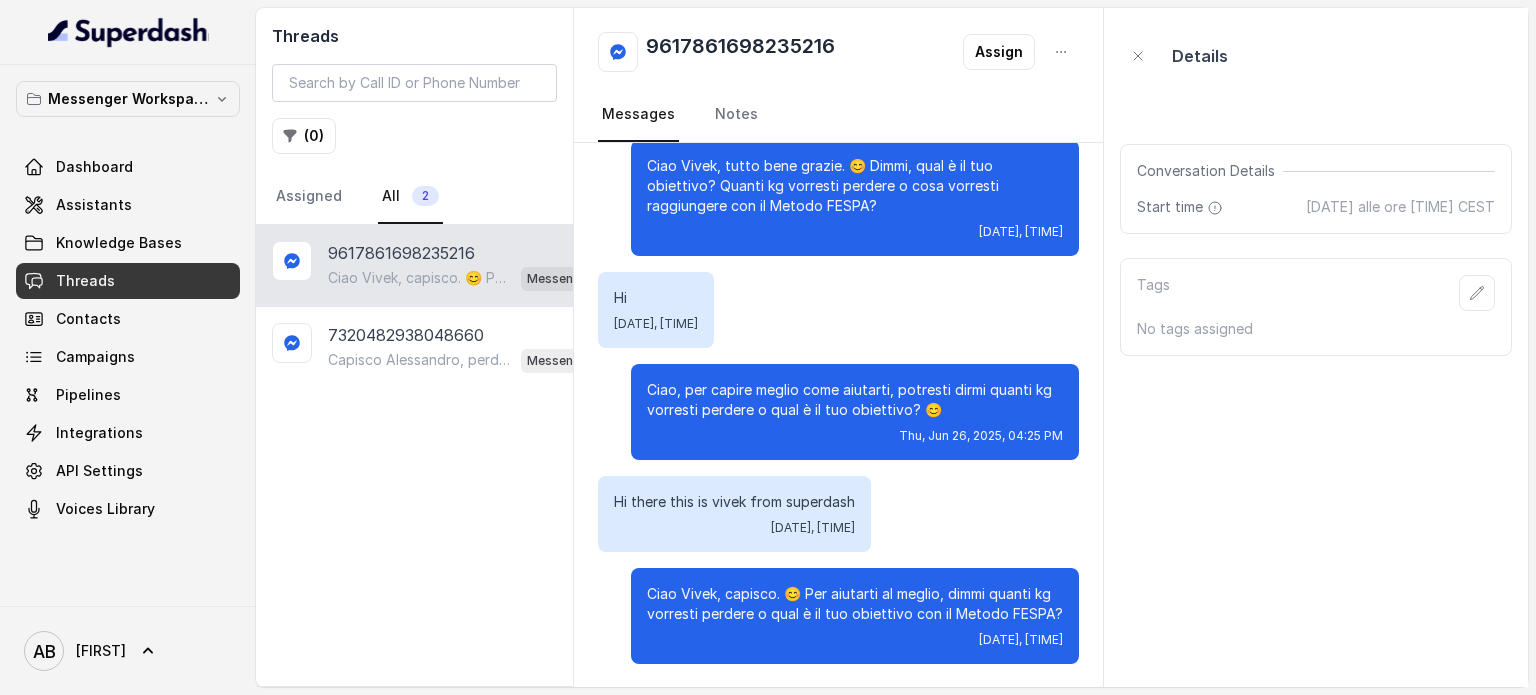 click on "9617861698235216   Ciao Vivek, capisco. 😊 Per aiutarti al meglio, dimmi quanti kg vorresti perdere o qual è il tuo obiettivo con il Metodo FESPA? Messenger Metodo FESPA v2 7320482938048660   Capisco Alessandro, perdere 50 kg è una sfida importante, ma con il Metodo FESPA è assolutamente possibile raggiungere un corpo magro, tonico ed armonico senza diete noiose.
Prima di prenotare, dimmi: cosa hai provato finora e cosa ti ha fatto smettere? Messenger Metodo FESPA v2" at bounding box center [414, 455] 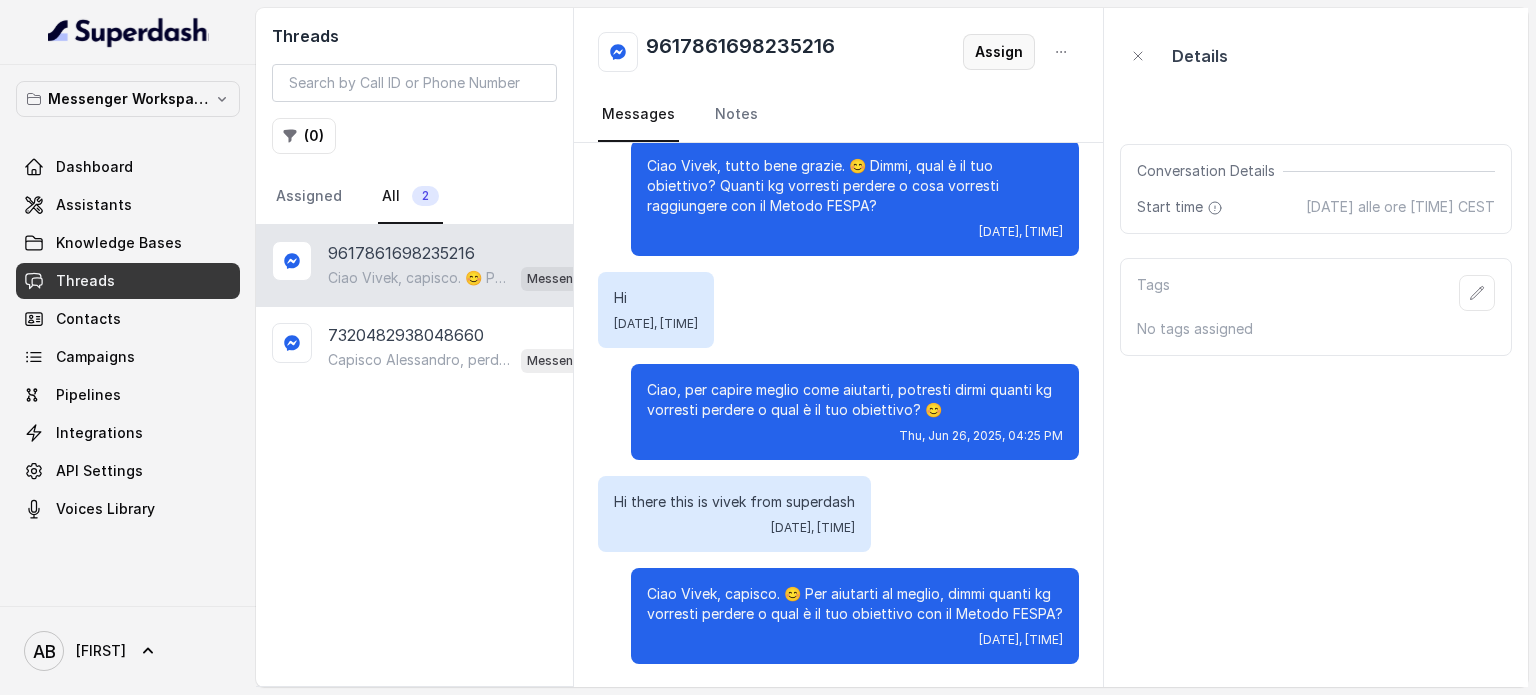 click at bounding box center [1061, 52] 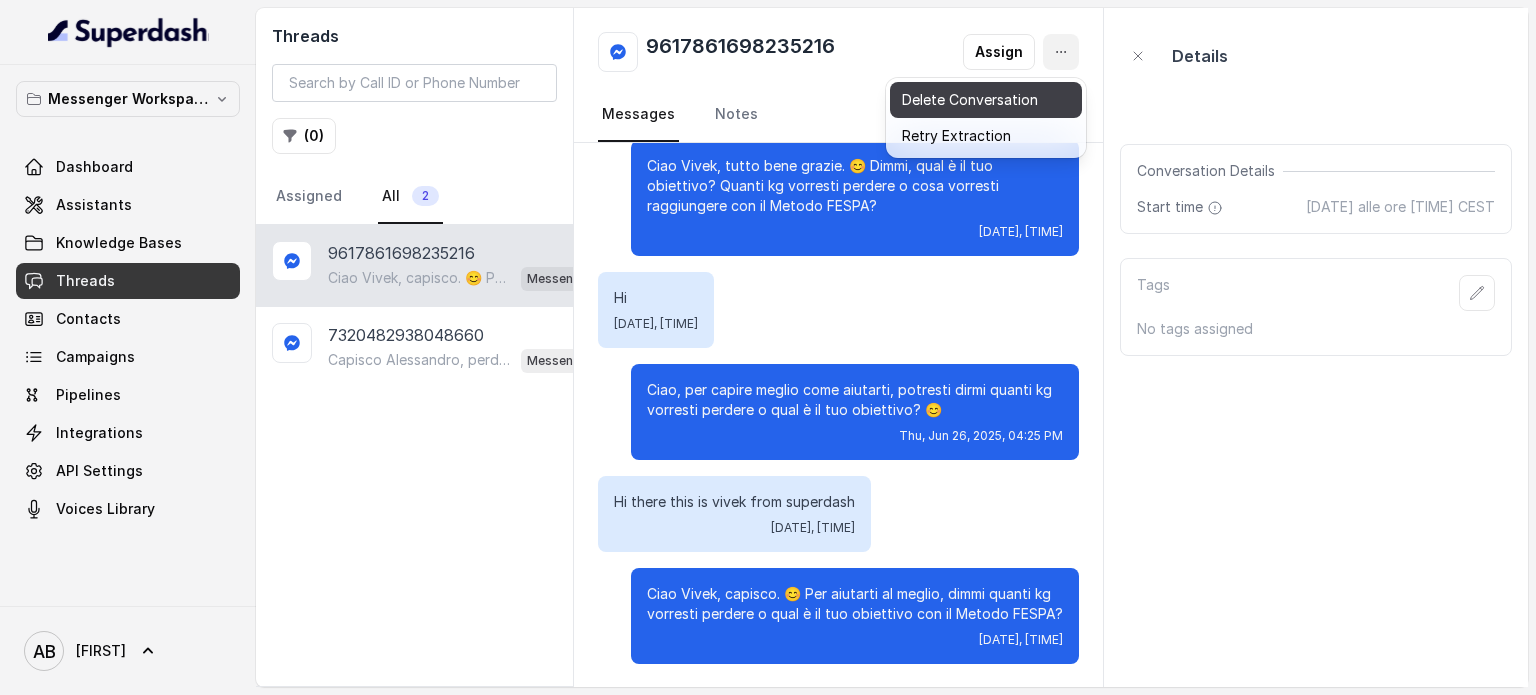 click on "Delete Conversation" at bounding box center [986, 100] 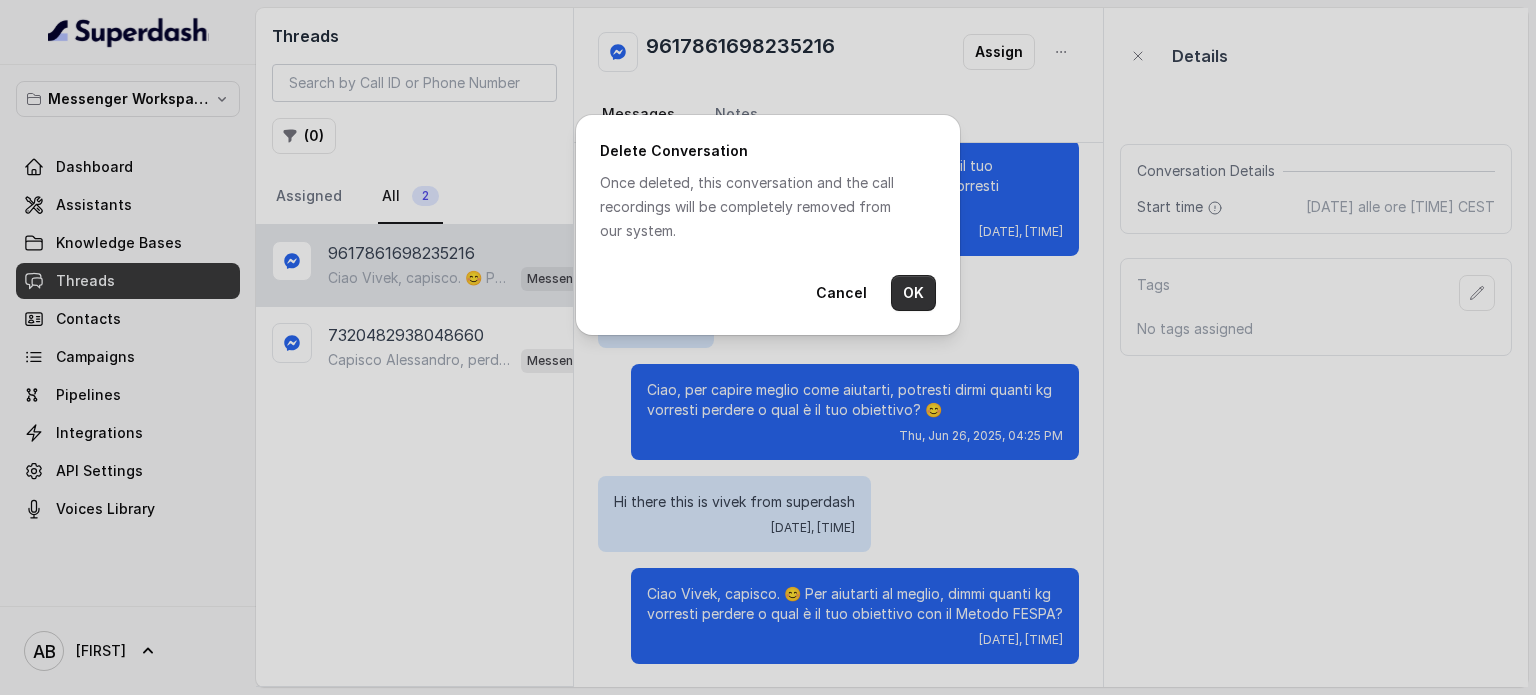 click on "OK" at bounding box center (913, 293) 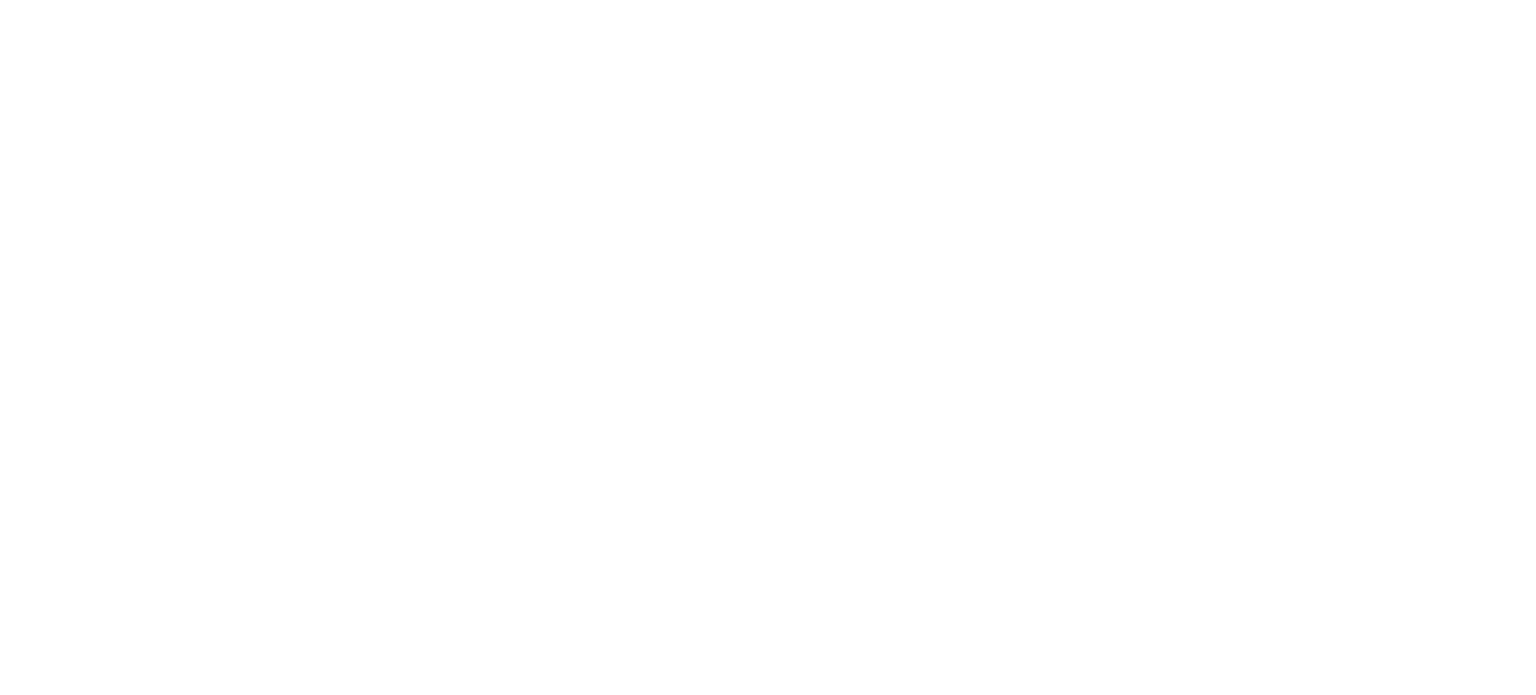 scroll, scrollTop: 0, scrollLeft: 0, axis: both 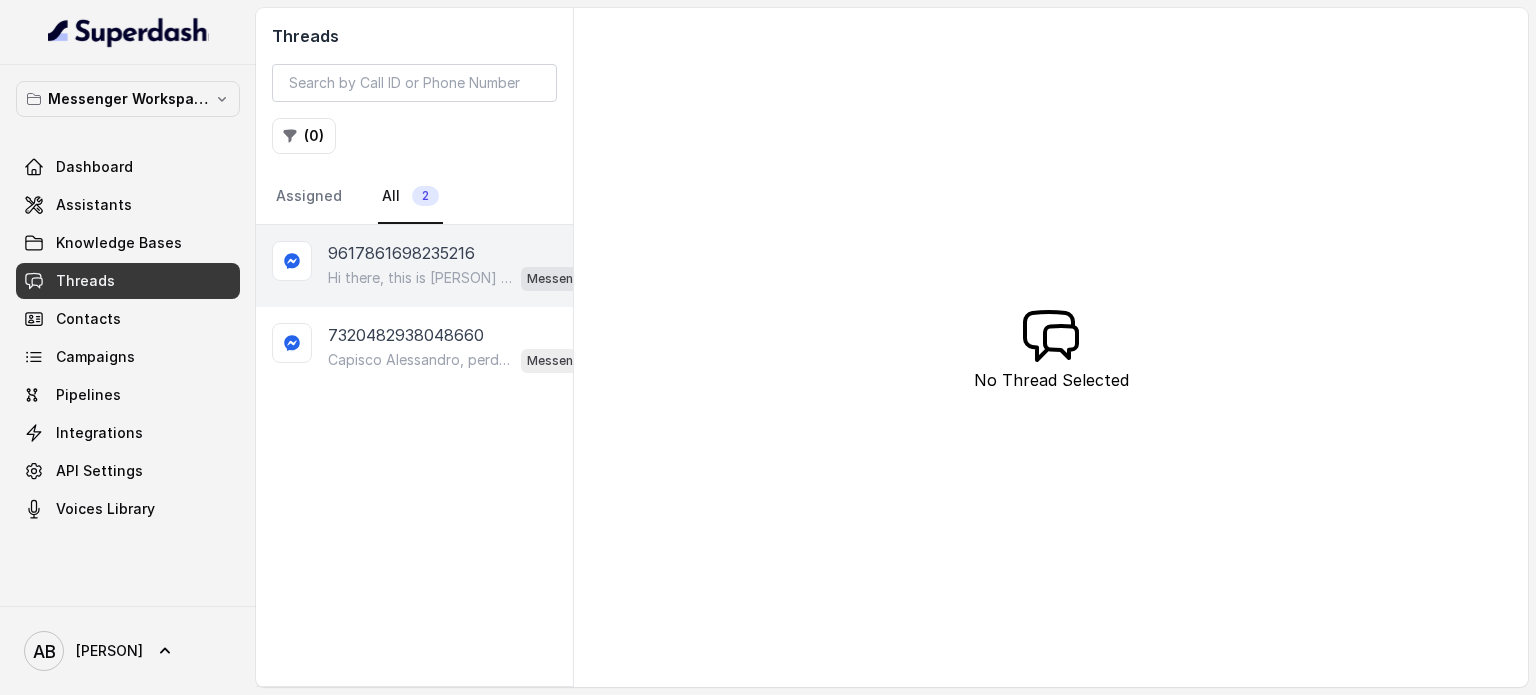 click on "Hi there, this is [FIRST] from superdash [NUMBER]" at bounding box center (420, 278) 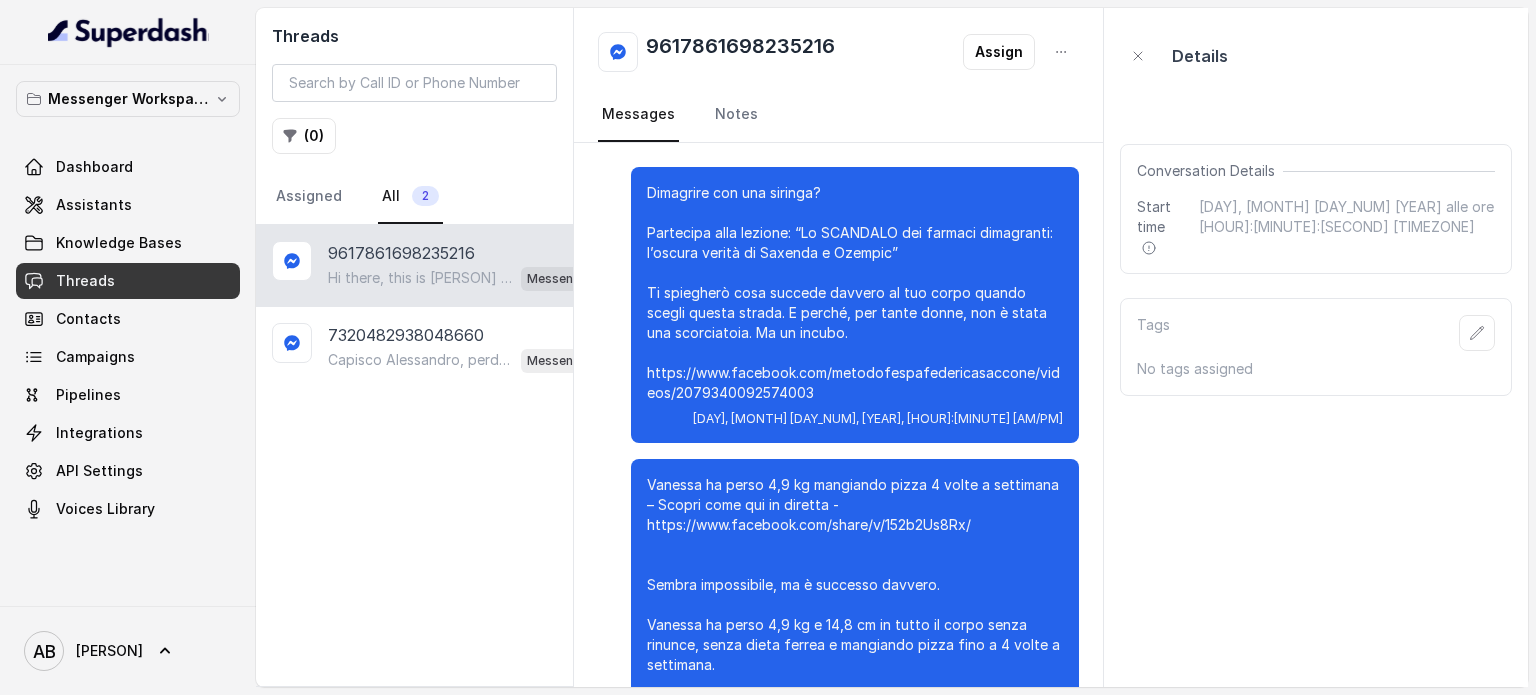 scroll, scrollTop: 7367, scrollLeft: 0, axis: vertical 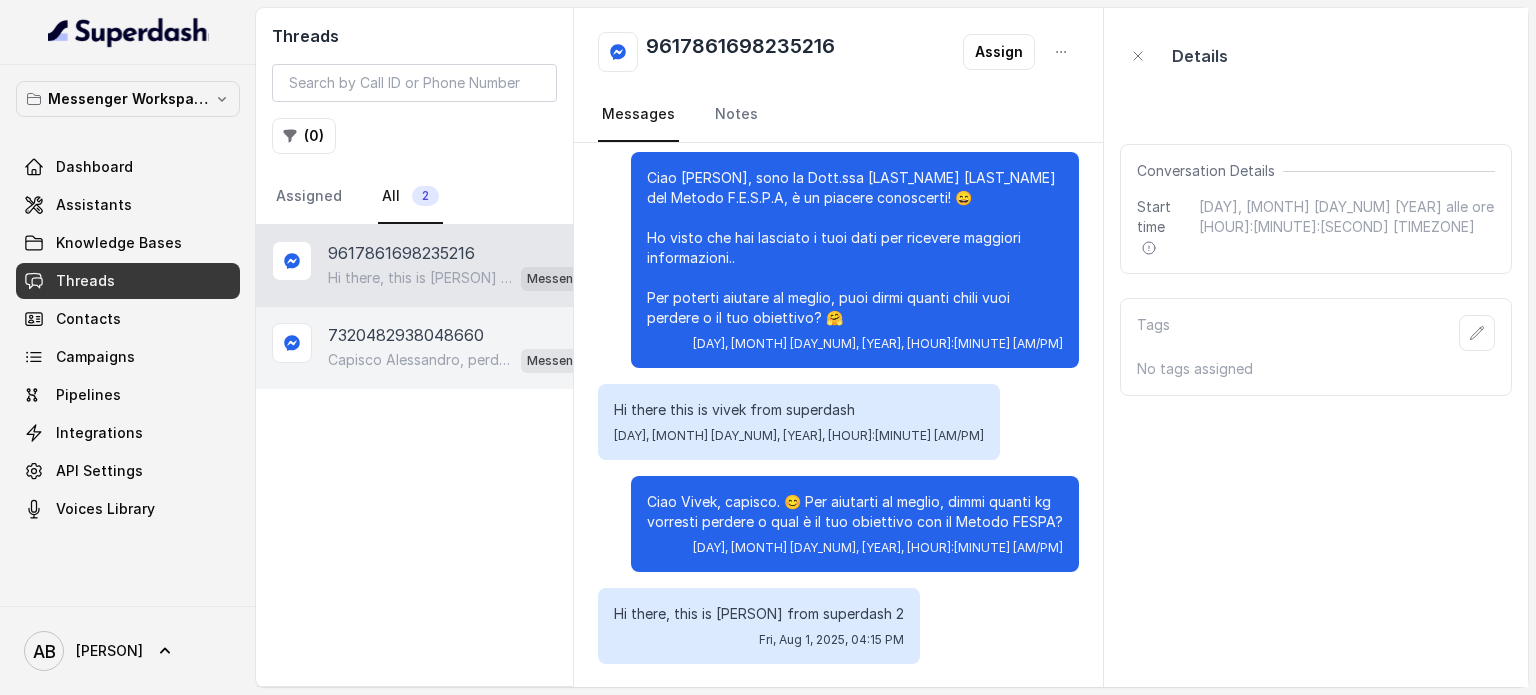 click on "7320482938048660   Capisco Alessandro, perdere 50 kg è una sfida importante, ma con il Metodo FESPA è assolutamente possibile raggiungere un corpo magro, tonico ed armonico senza diete noiose.
Prima di prenotare, dimmi: cosa hai provato finora e cosa ti ha fatto smettere? Messenger Metodo FESPA v2" at bounding box center (414, 348) 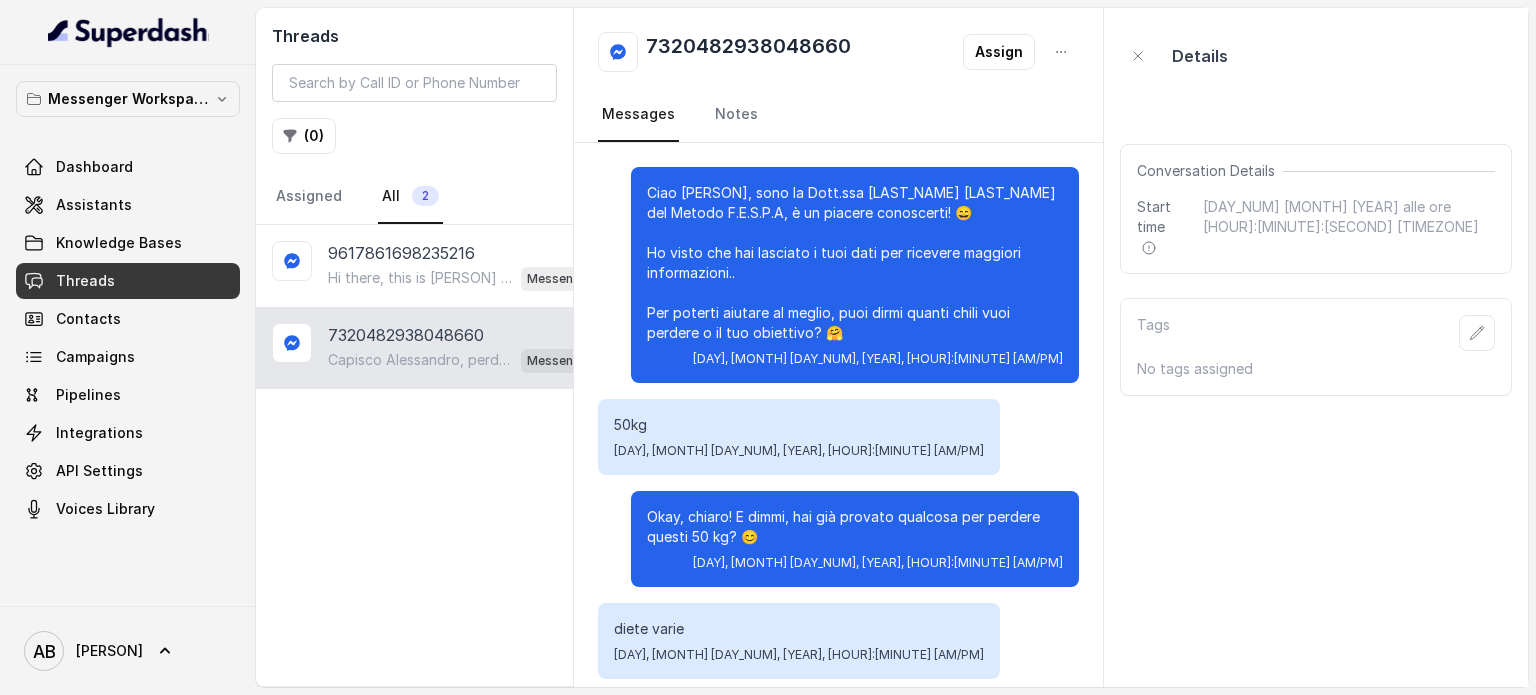 scroll, scrollTop: 3483, scrollLeft: 0, axis: vertical 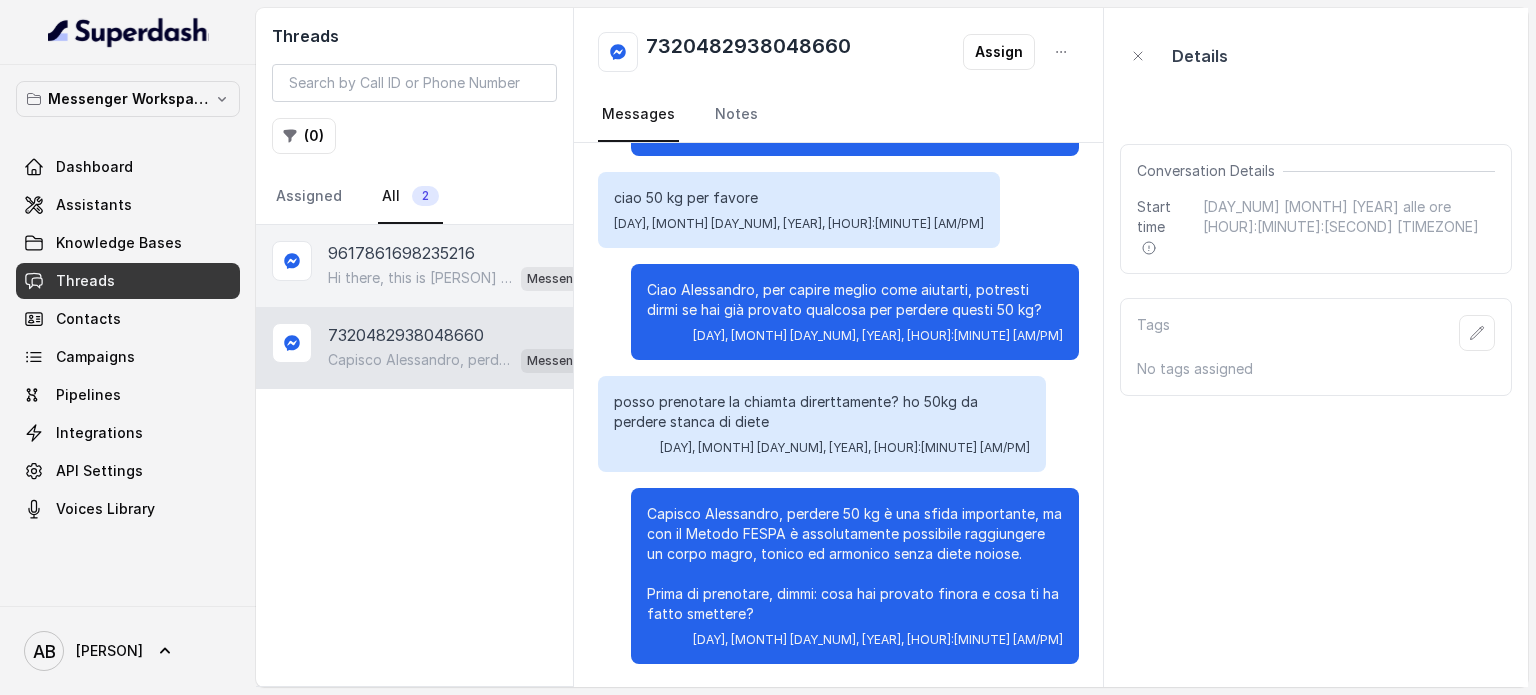 click on "Hi there, this is [FIRST] from superdash 2" at bounding box center (420, 278) 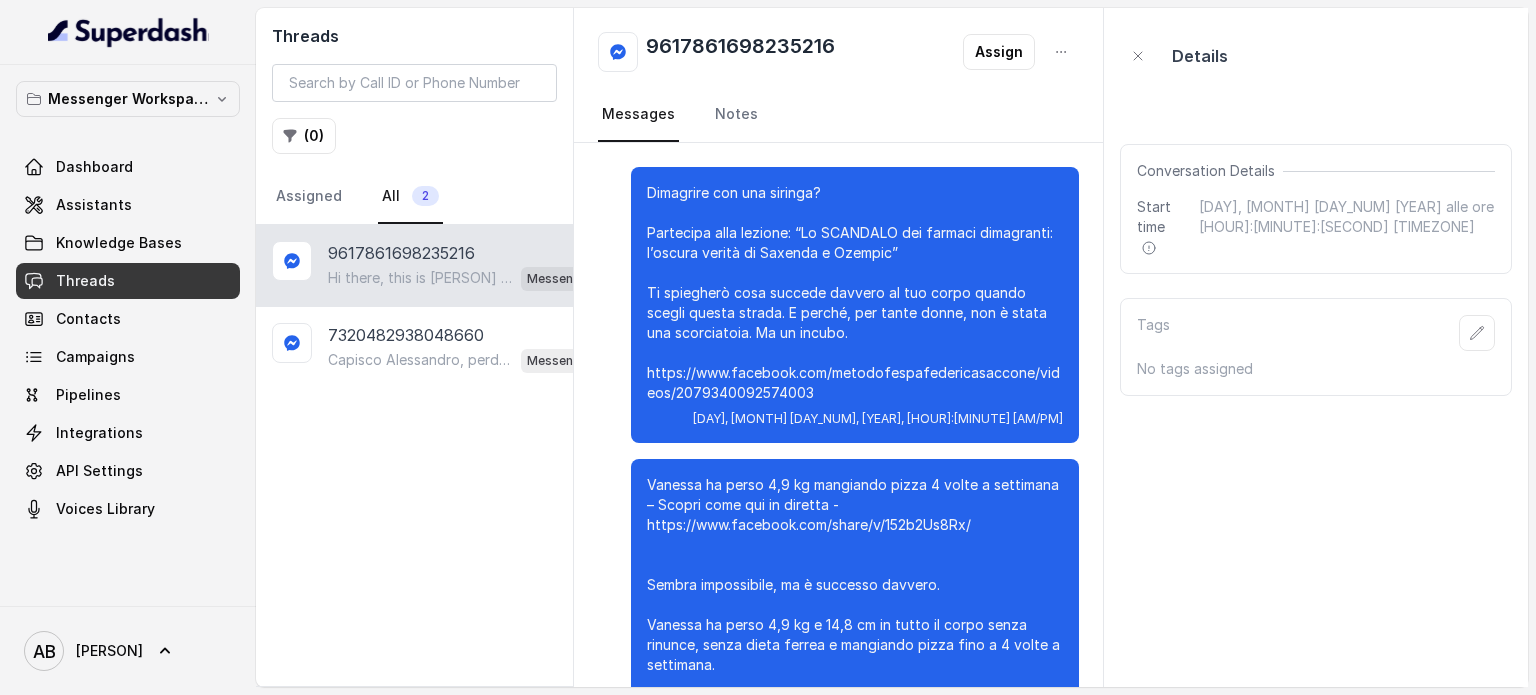 scroll, scrollTop: 7367, scrollLeft: 0, axis: vertical 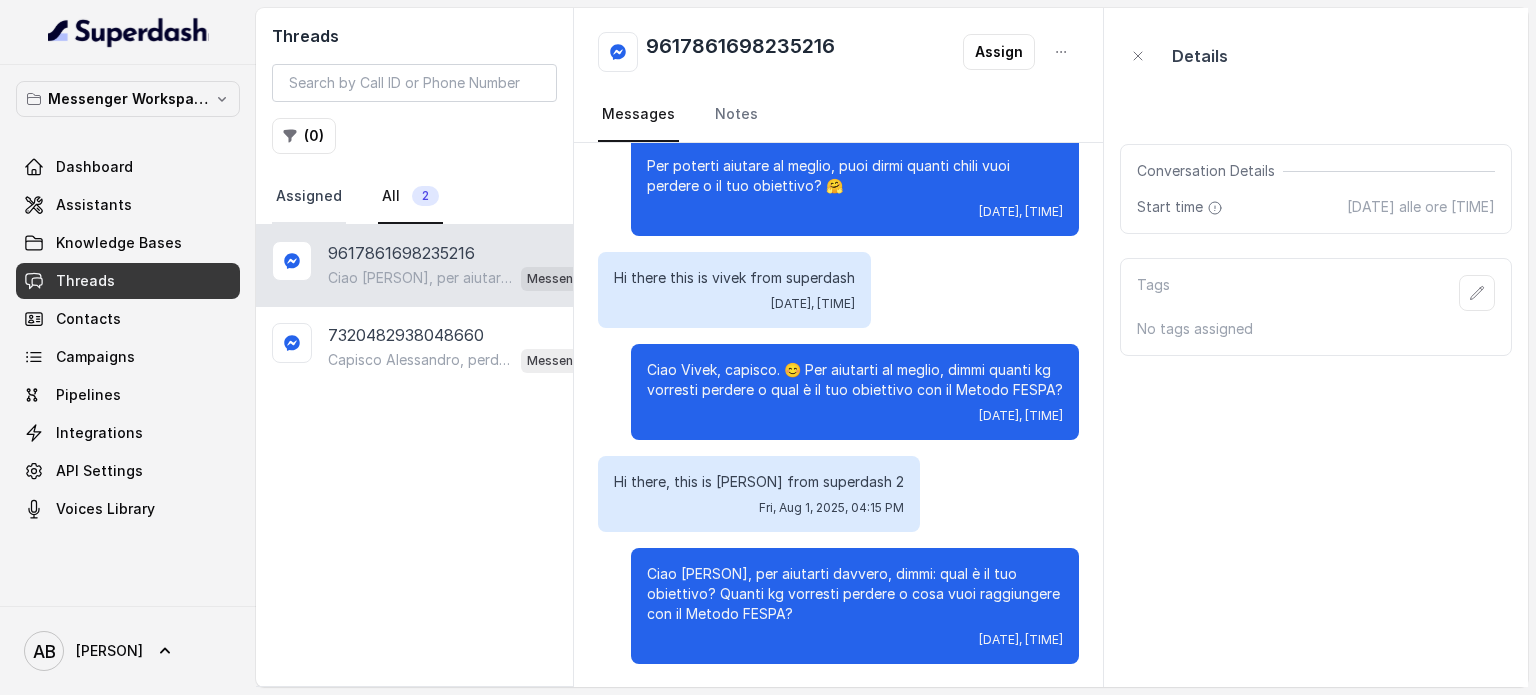 click on "Assigned" at bounding box center (309, 197) 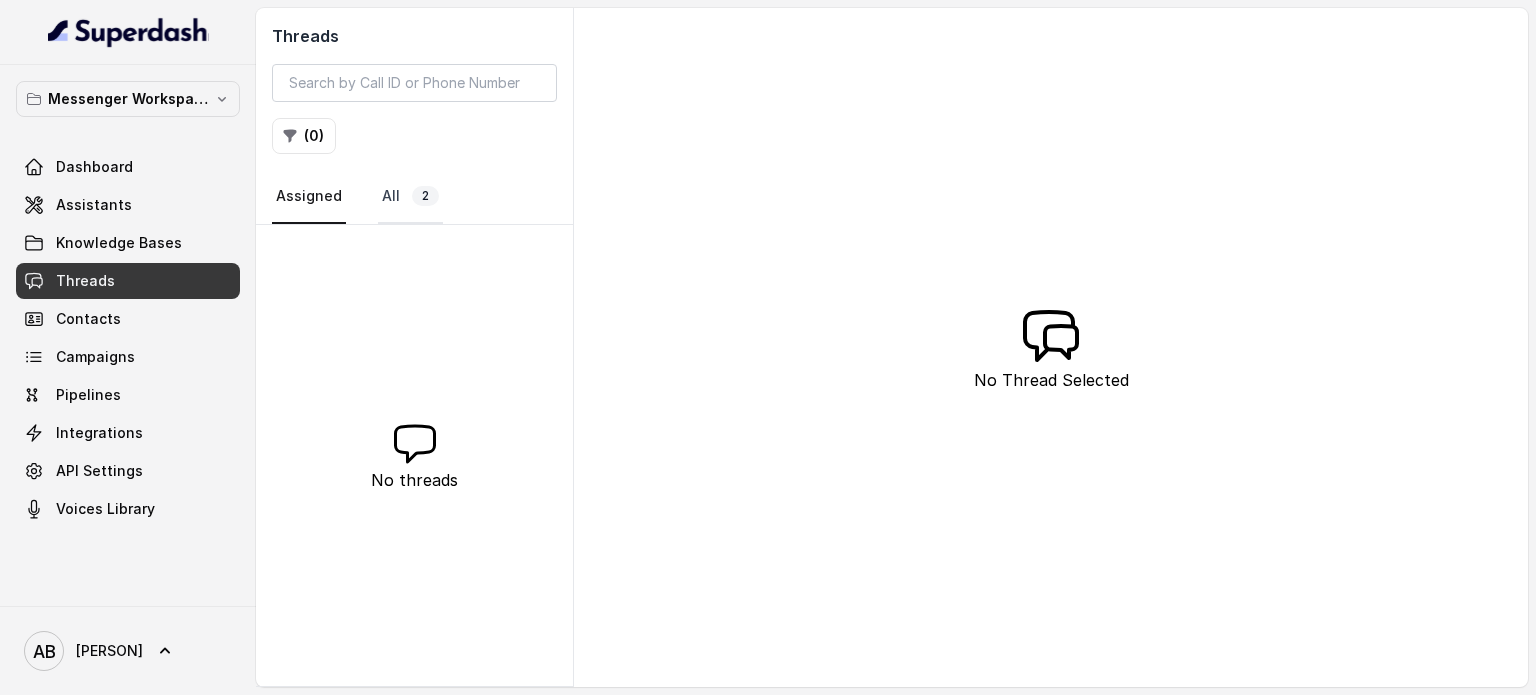 click on "2" at bounding box center [425, 196] 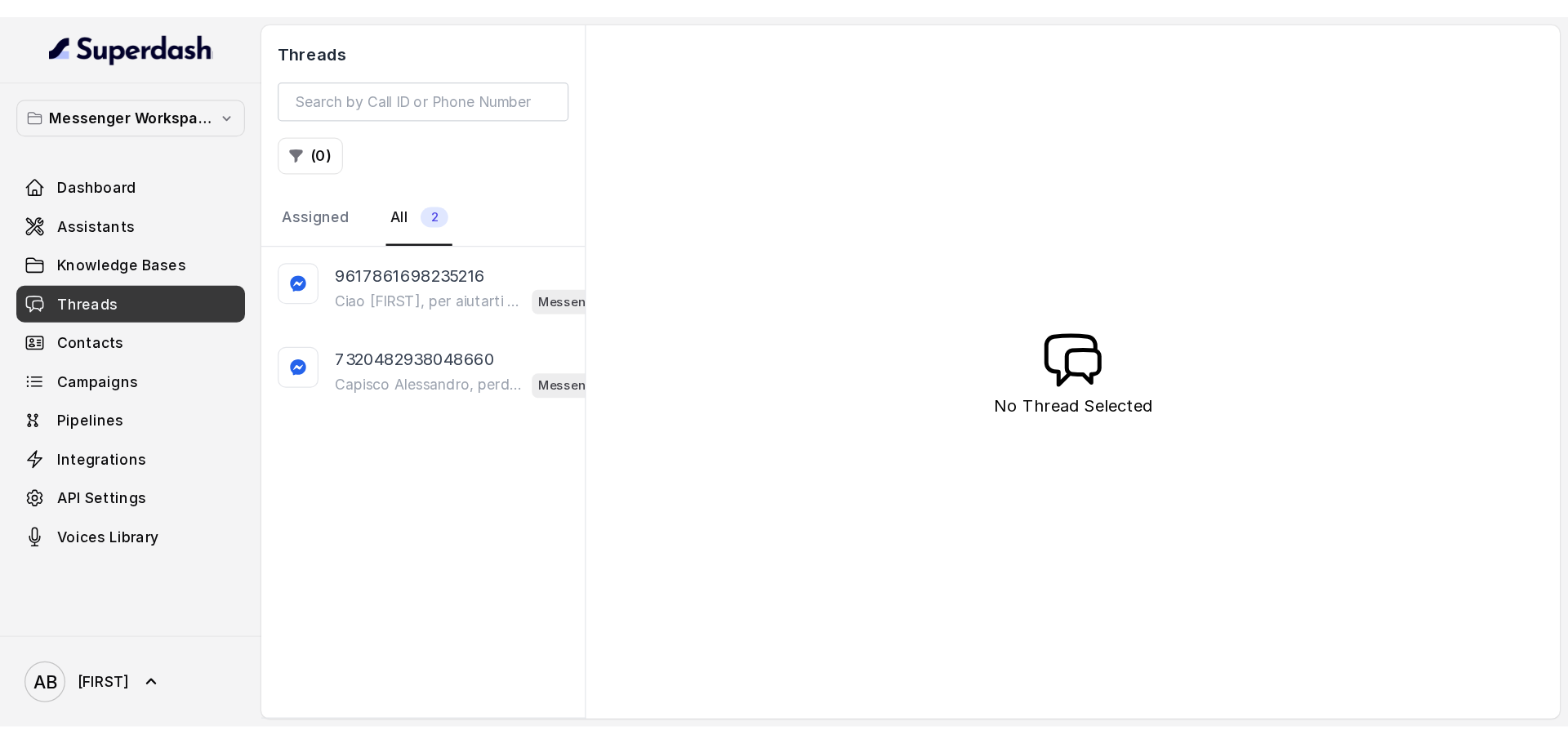 scroll, scrollTop: 0, scrollLeft: 0, axis: both 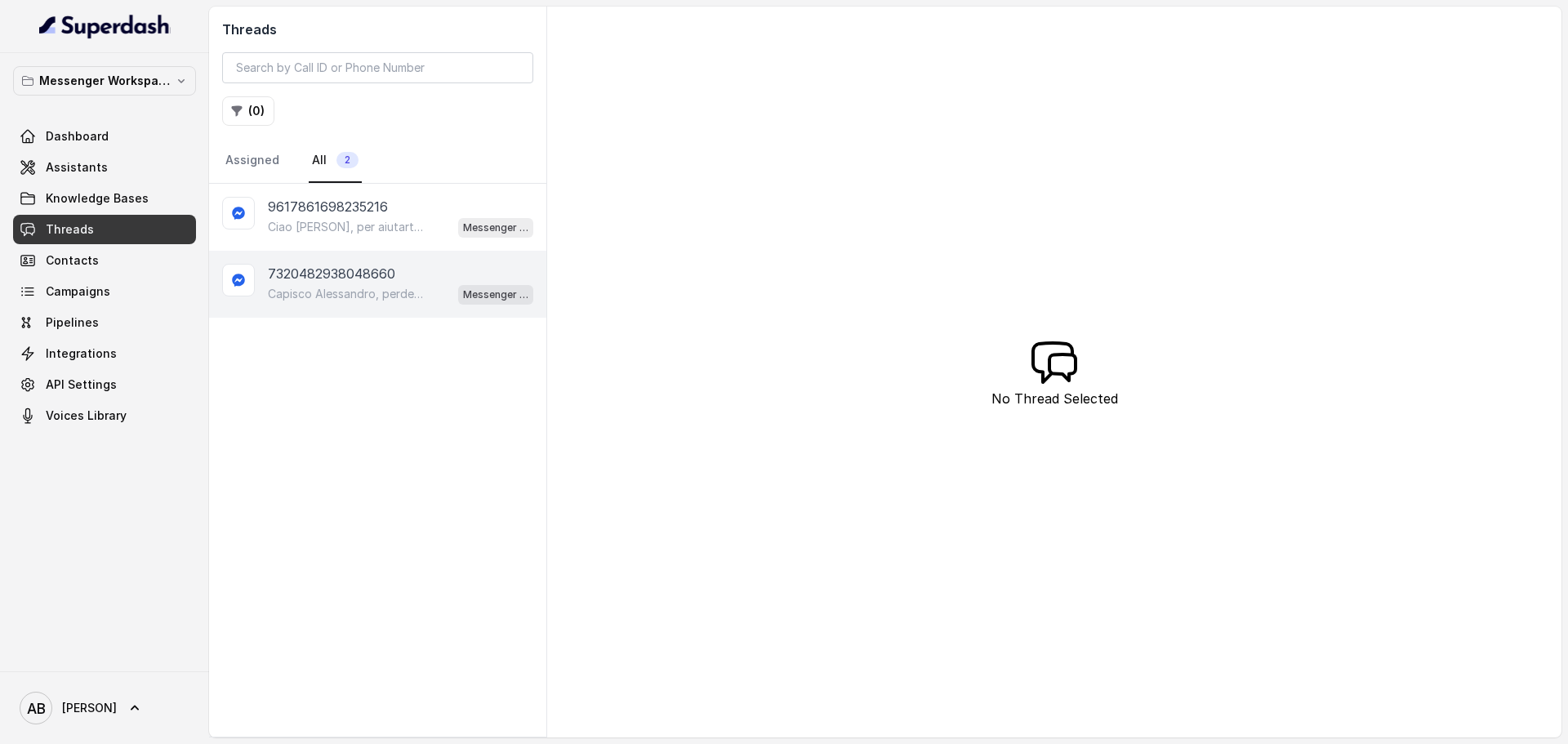 drag, startPoint x: 354, startPoint y: 232, endPoint x: 519, endPoint y: 270, distance: 169.31923 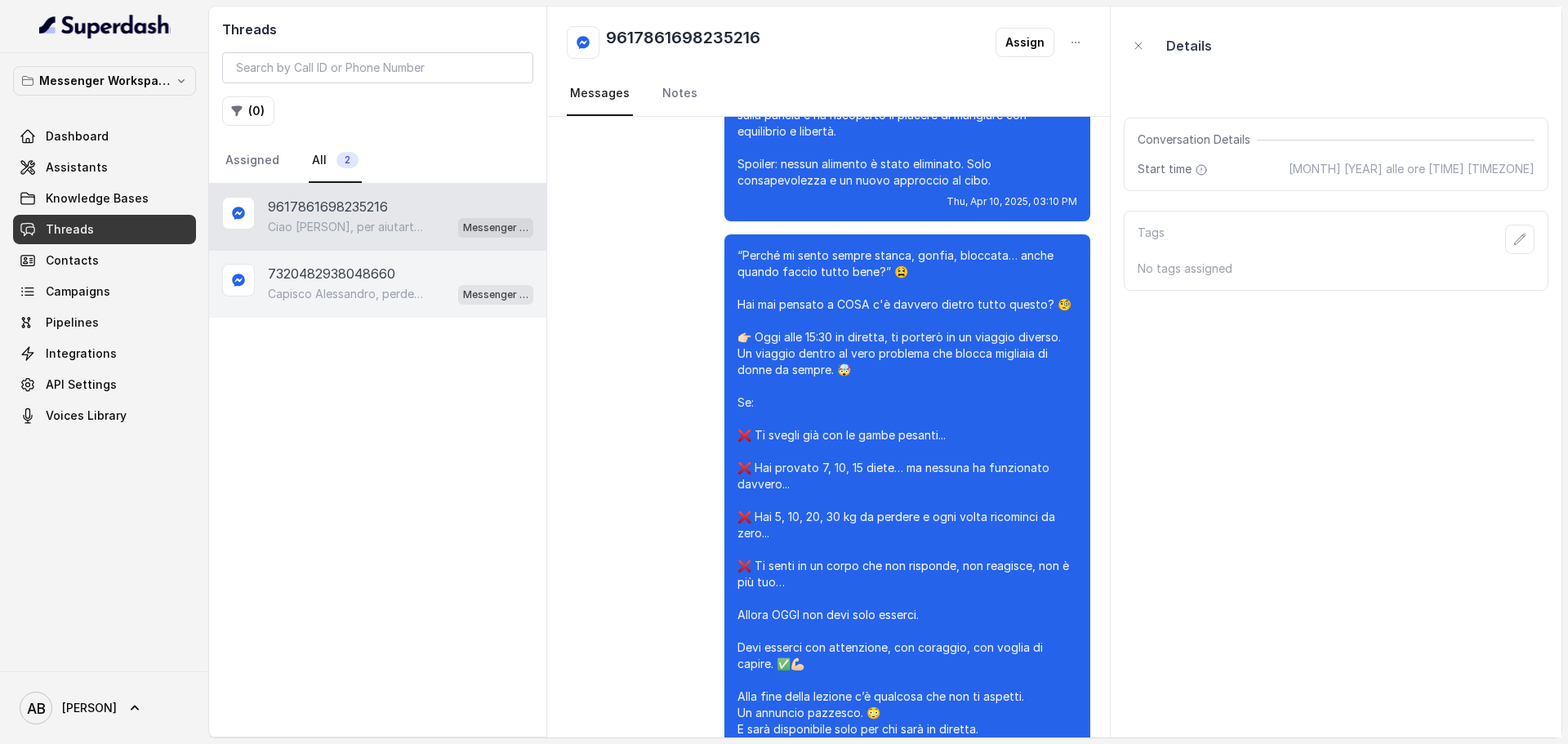 scroll, scrollTop: 0, scrollLeft: 0, axis: both 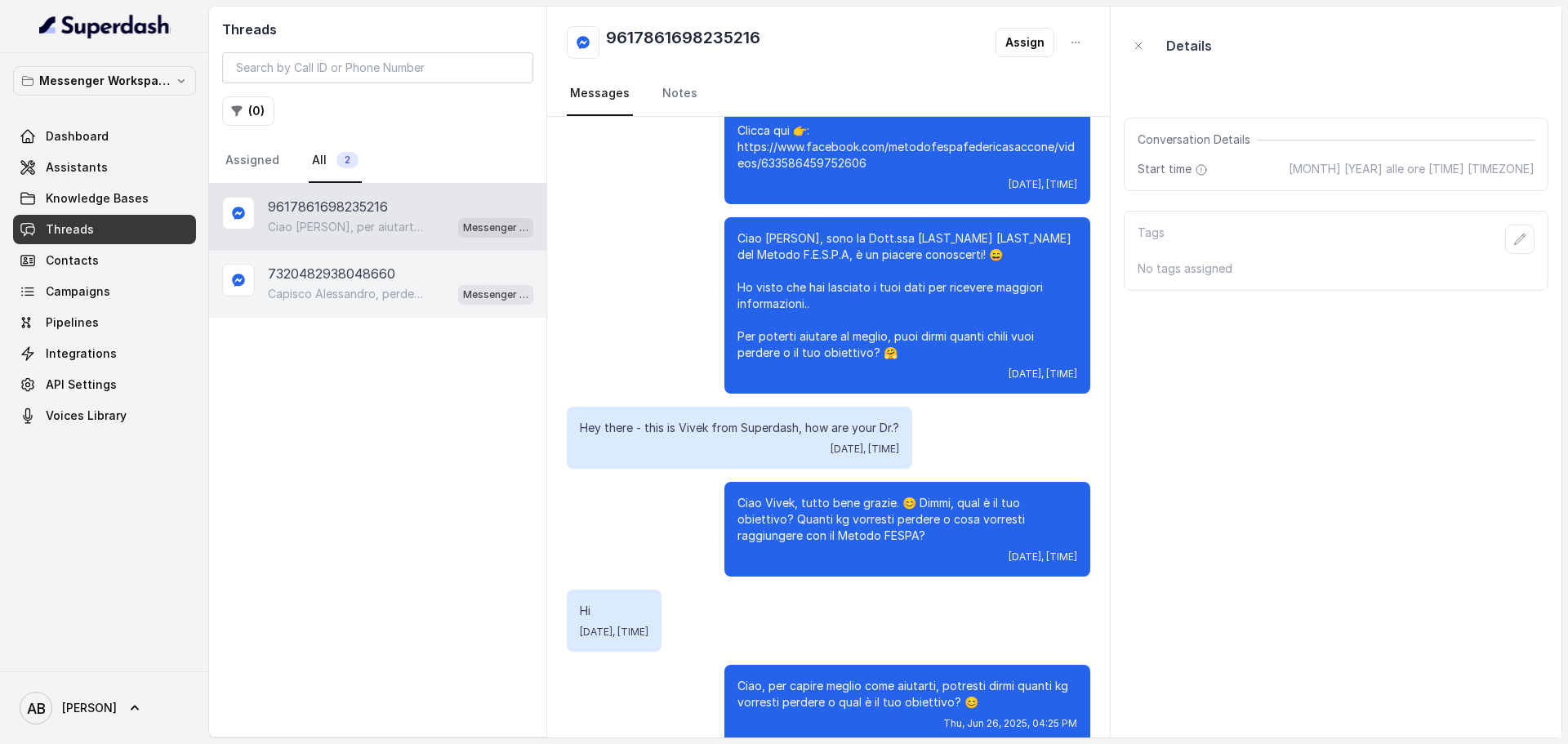 click on "7320482938048660" at bounding box center [400, 274] 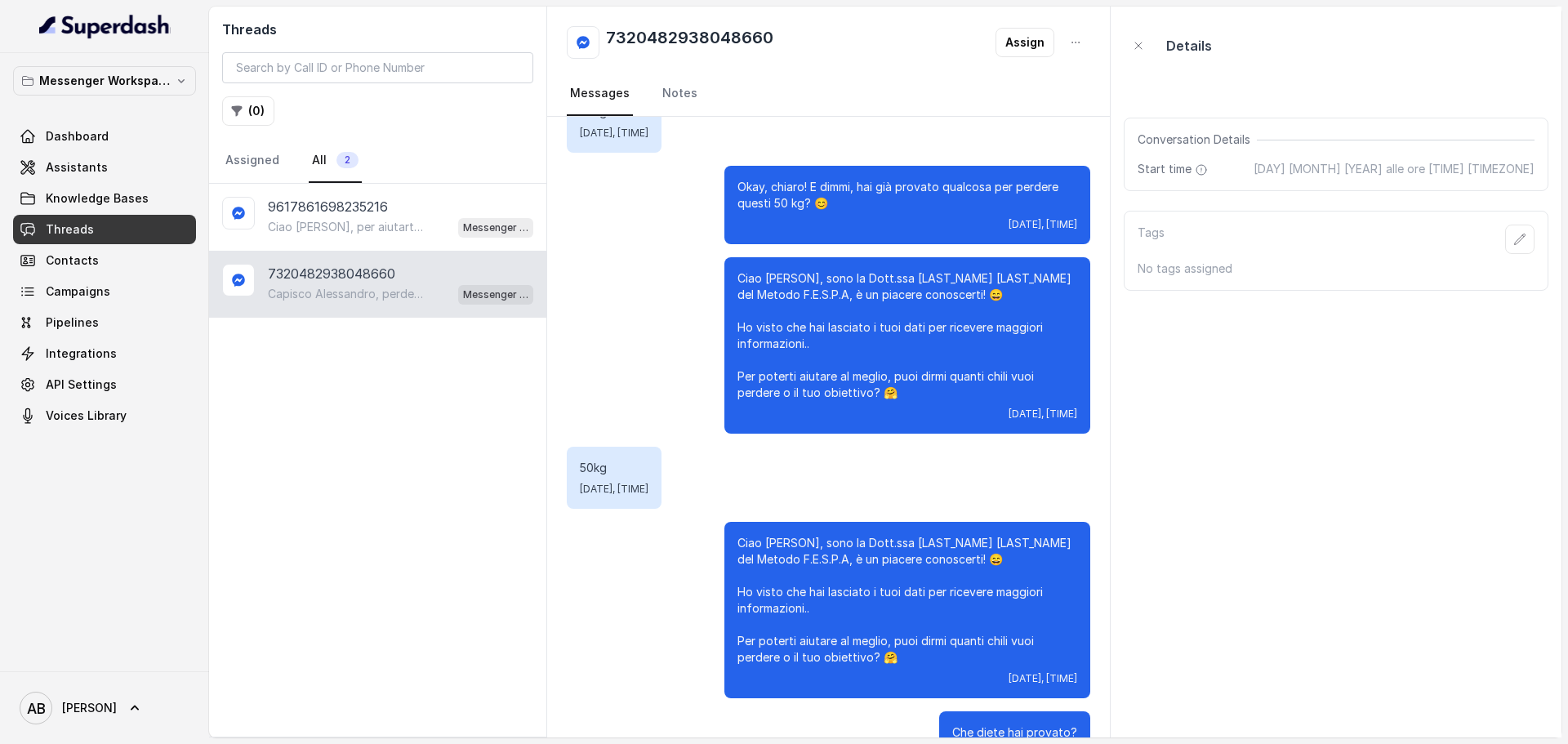 scroll, scrollTop: 2506, scrollLeft: 0, axis: vertical 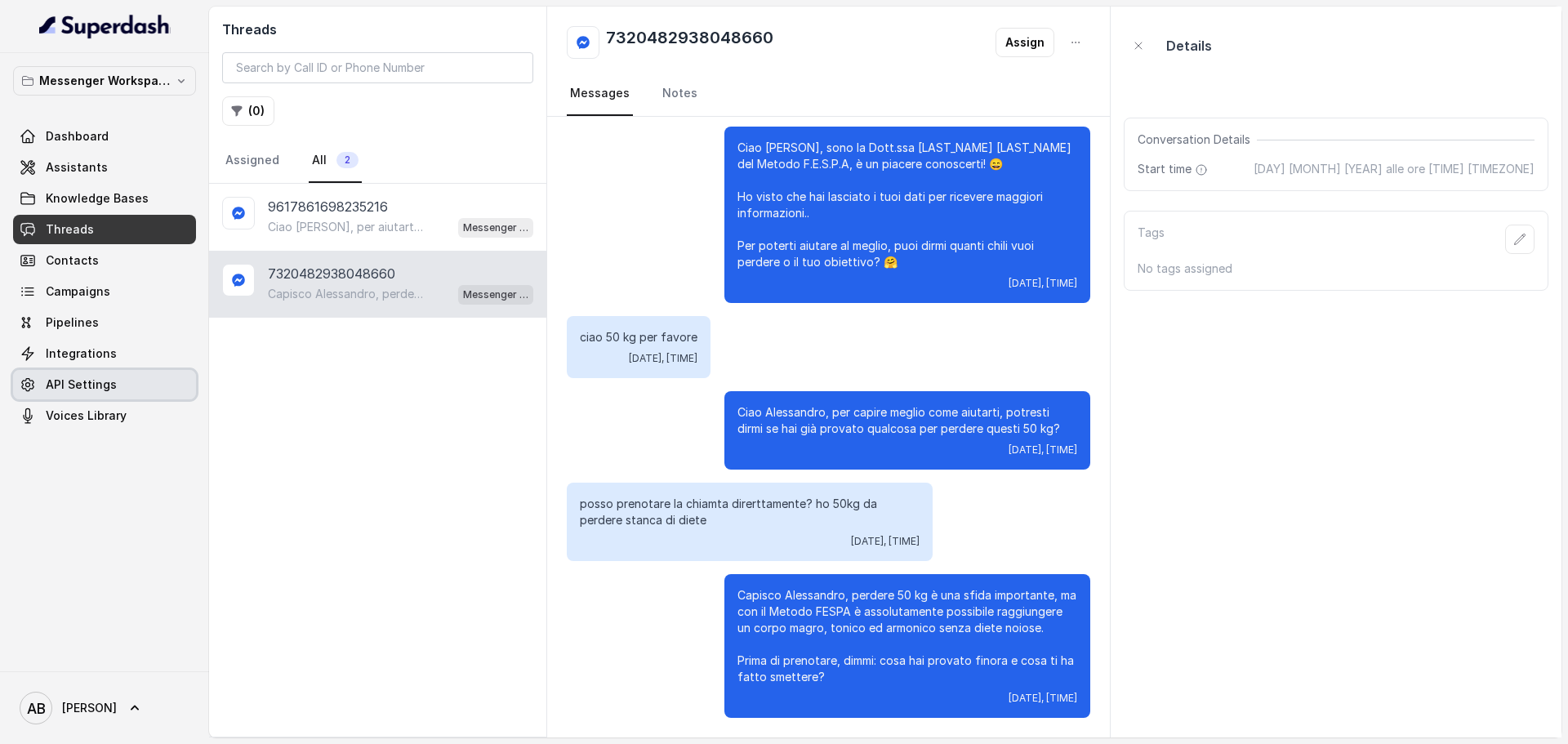 click on "Pipelines" at bounding box center (105, 323) 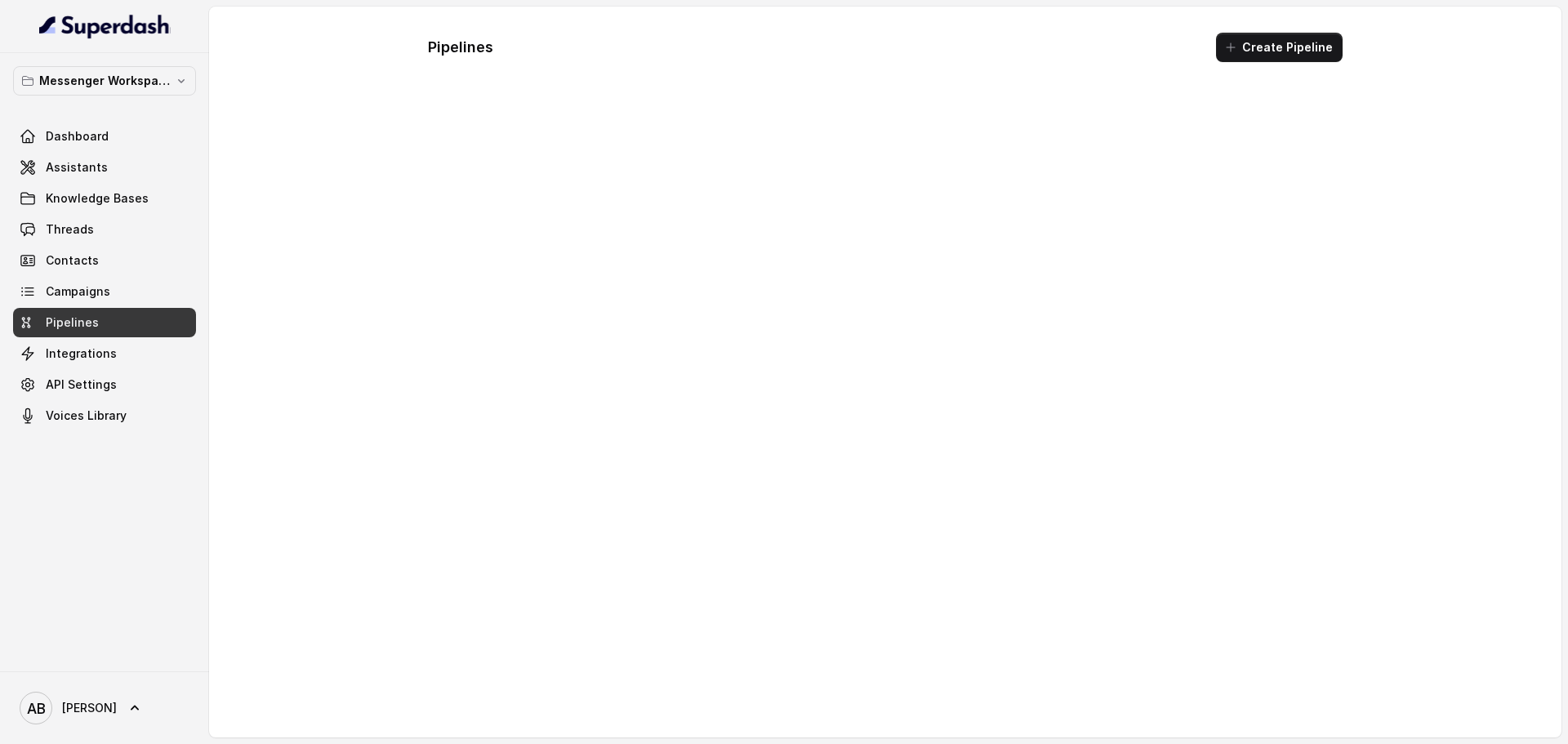 click on "Pipelines" at bounding box center (105, 323) 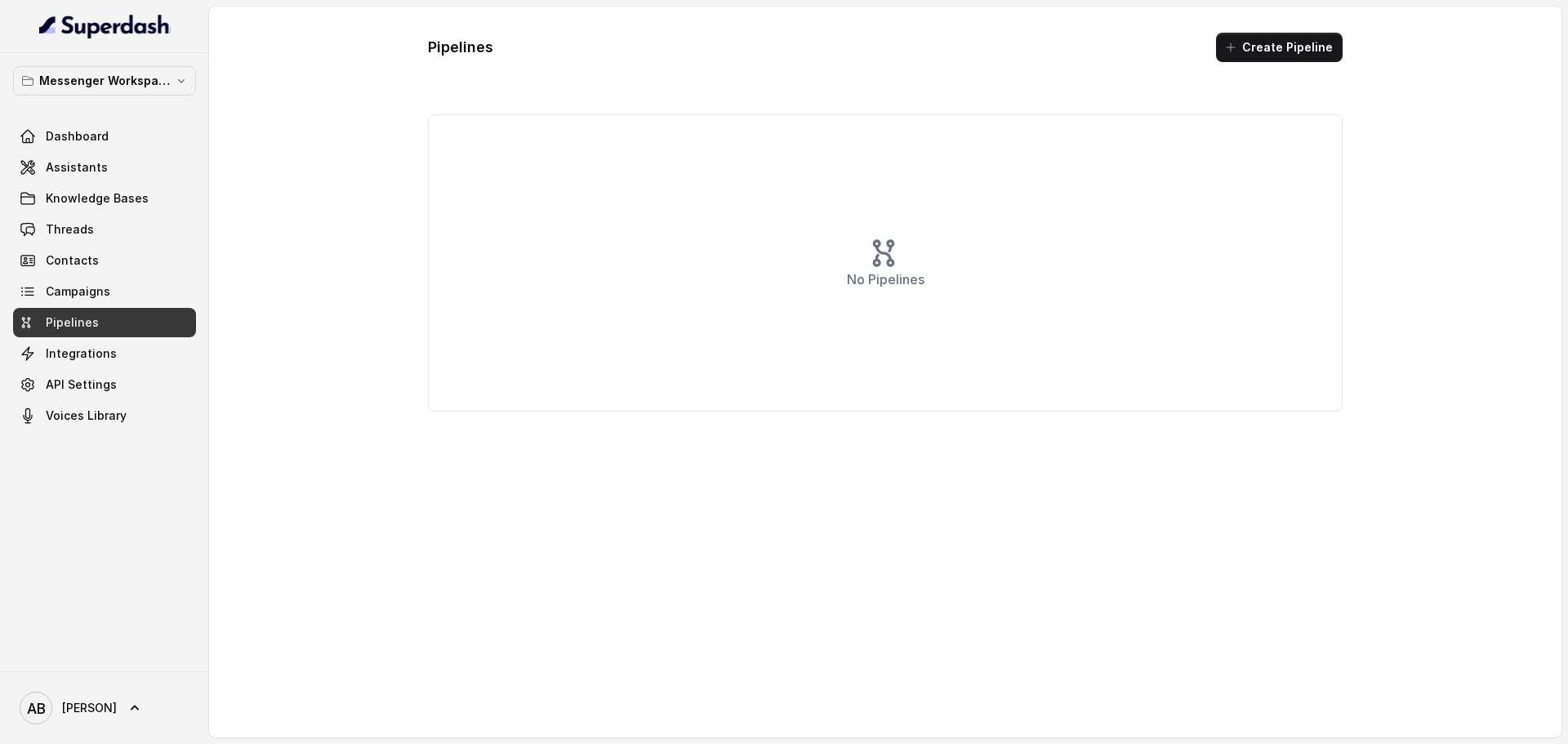 click on "Integrations" at bounding box center [105, 354] 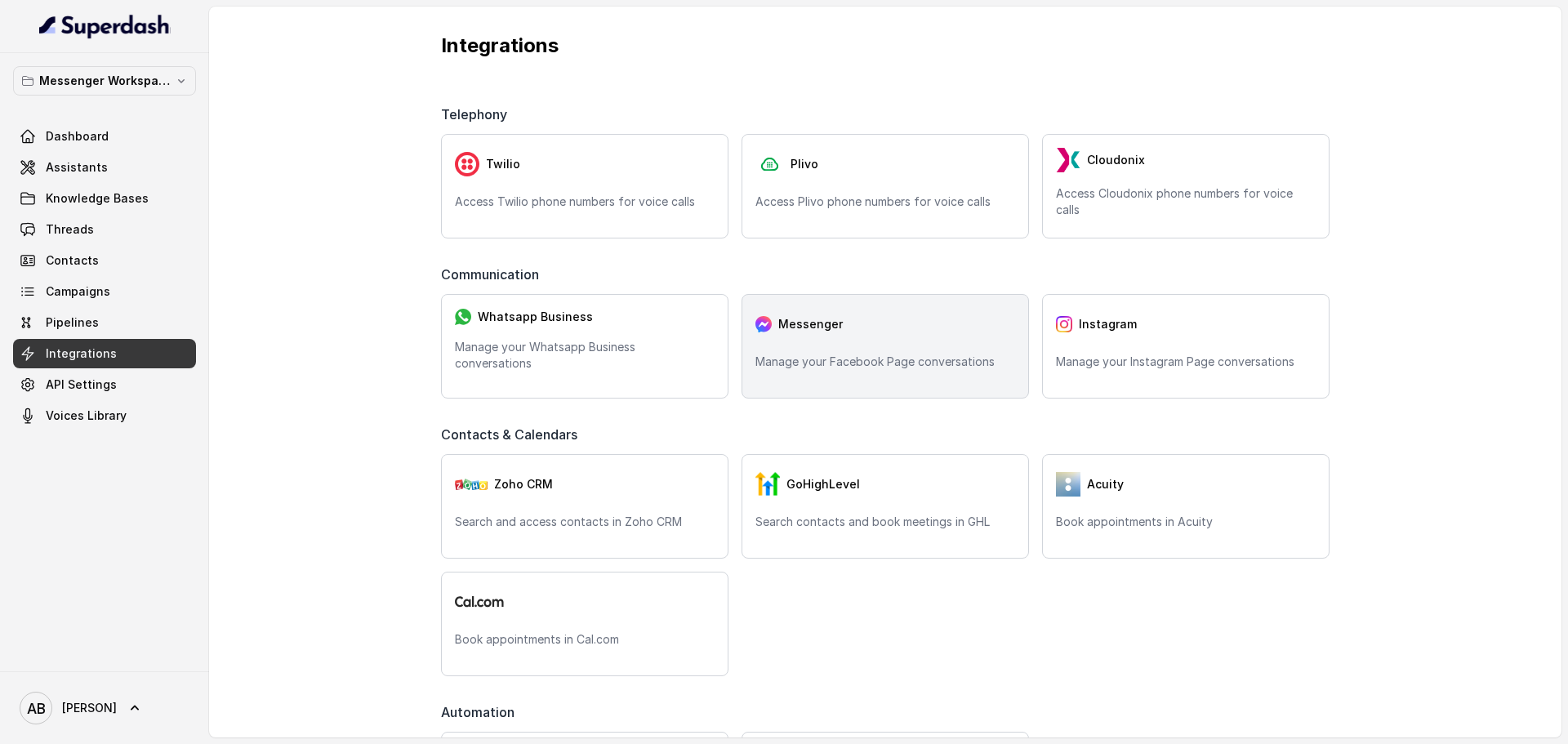 click on "Manage your Facebook Page conversations" at bounding box center (885, 362) 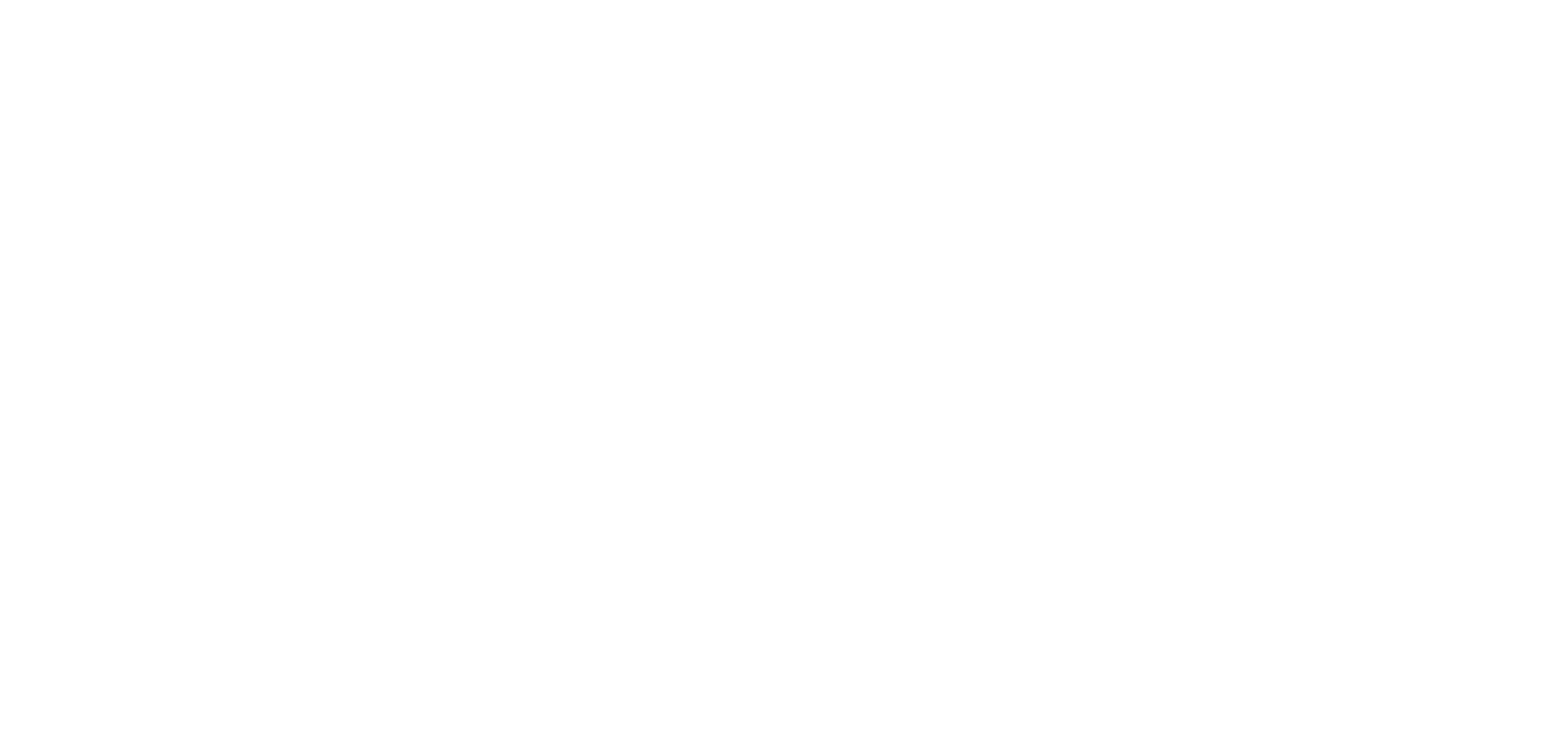 scroll, scrollTop: 0, scrollLeft: 0, axis: both 